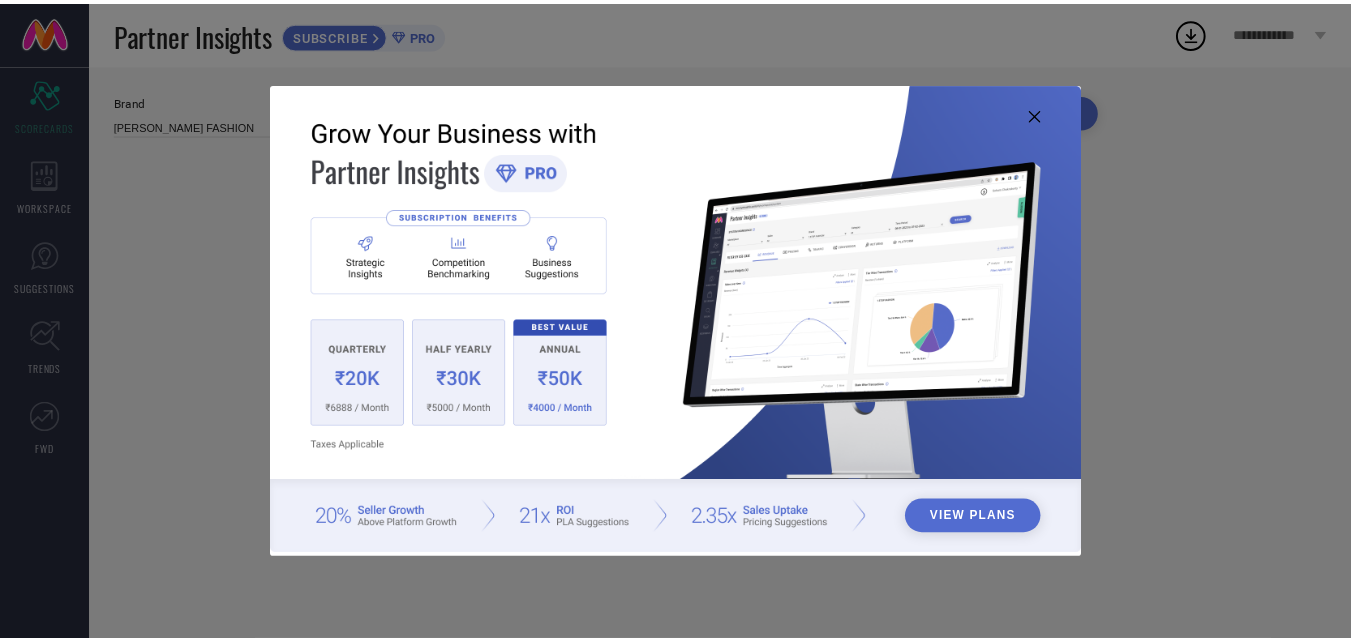 scroll, scrollTop: 0, scrollLeft: 0, axis: both 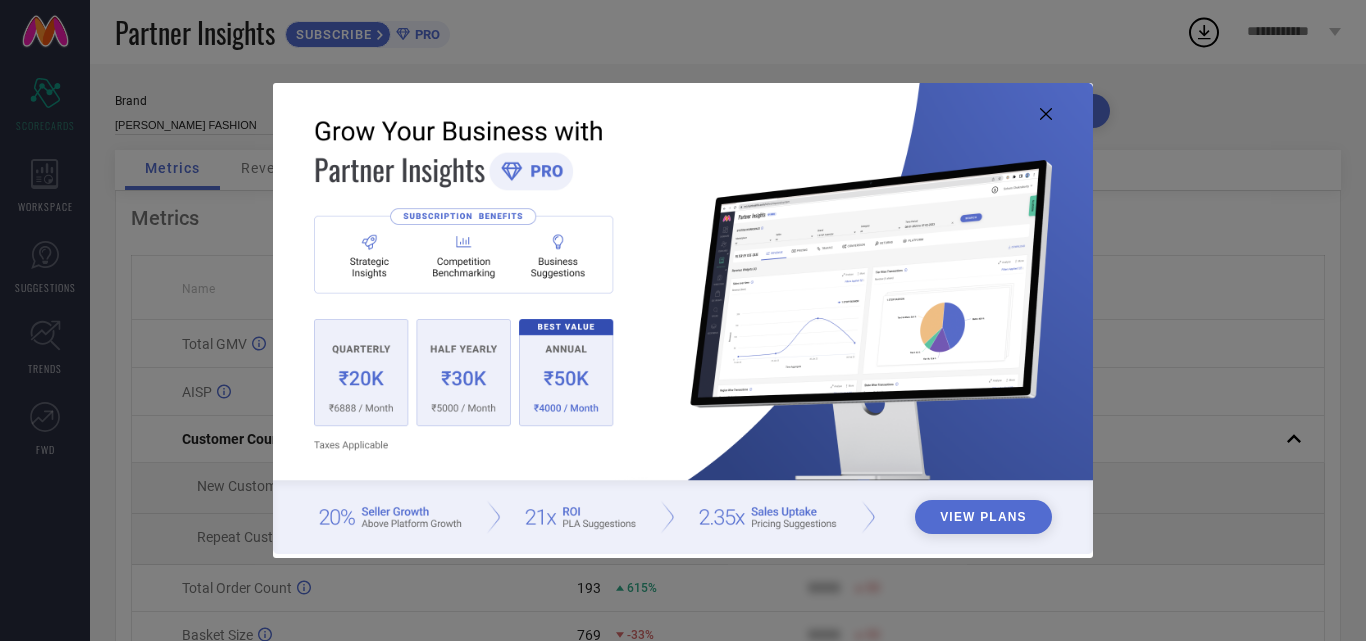 click 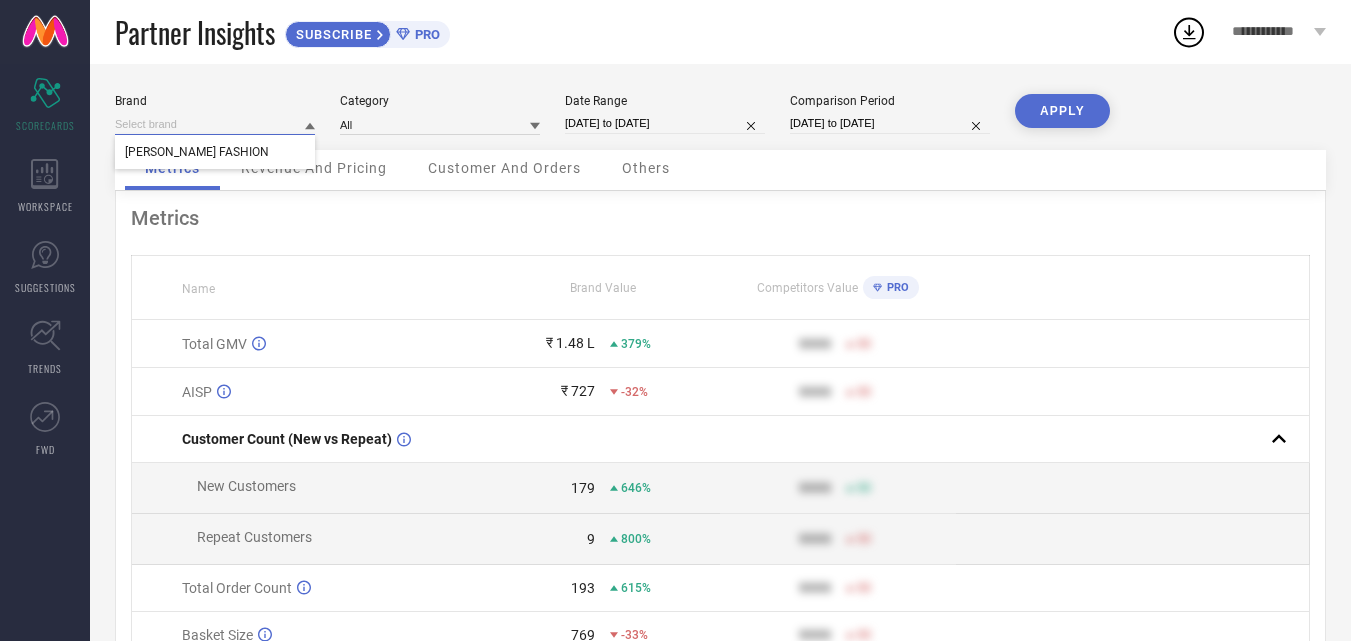 click at bounding box center [215, 124] 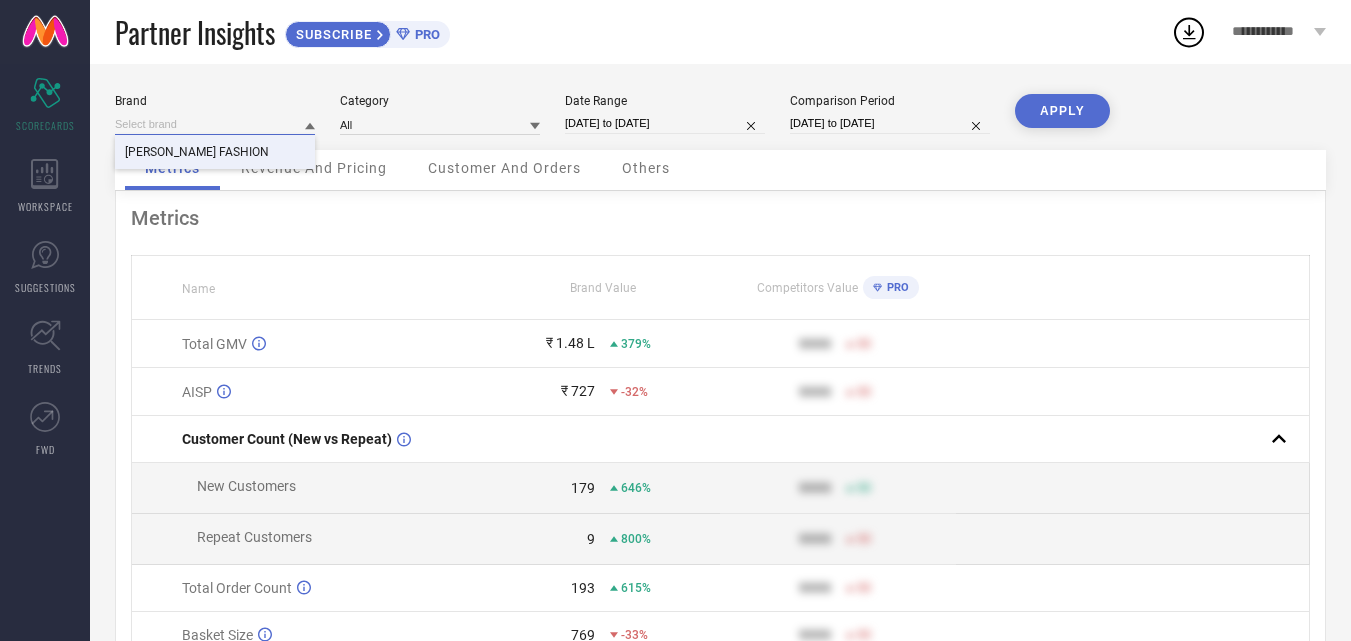 click at bounding box center [215, 124] 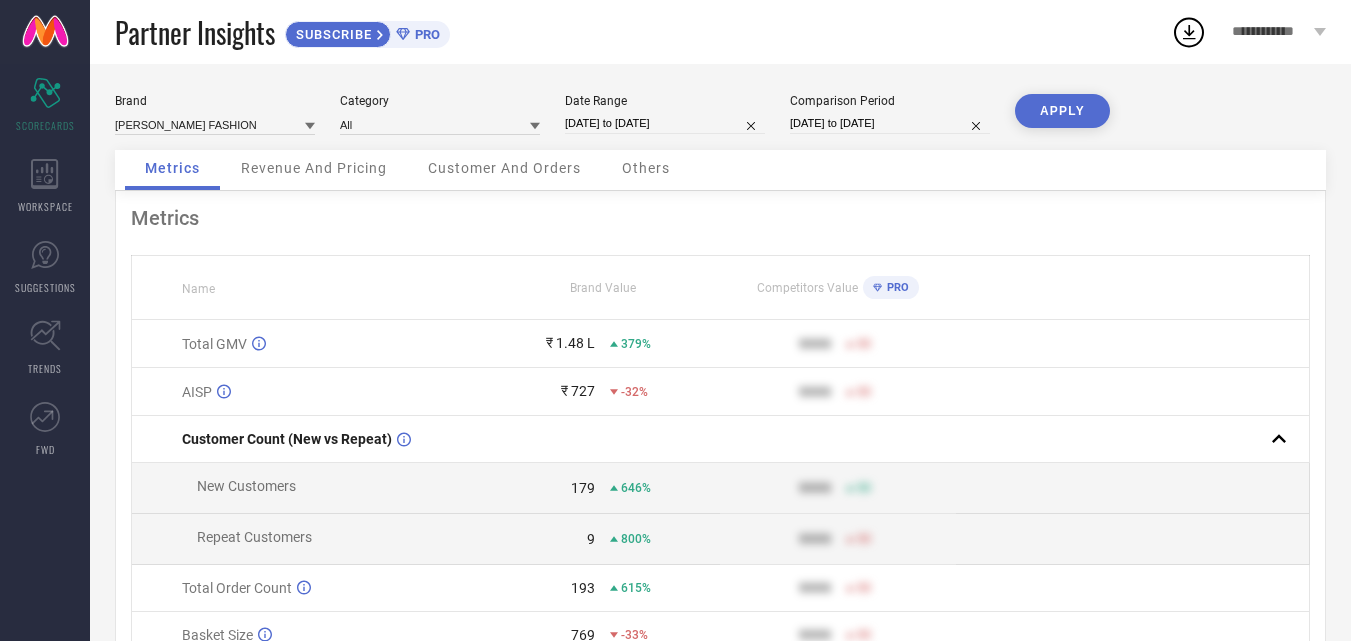 click on "Date Range 11-06-2025 to 11-07-2025" at bounding box center (665, 114) 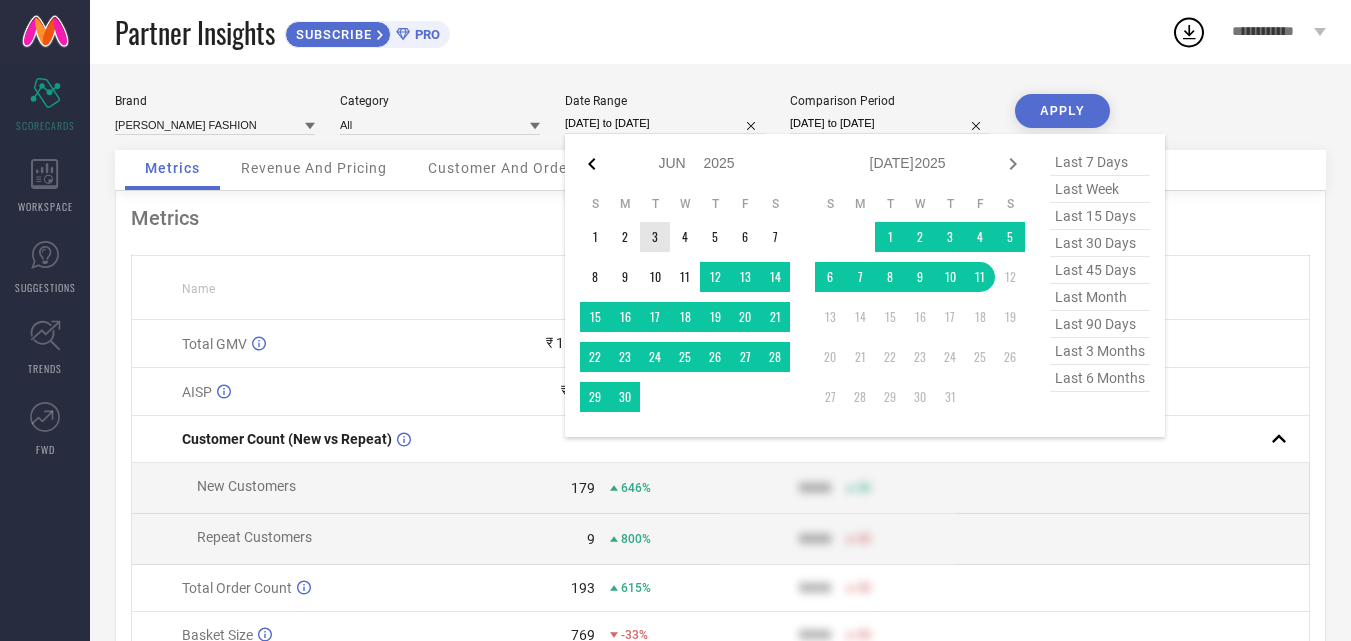 click 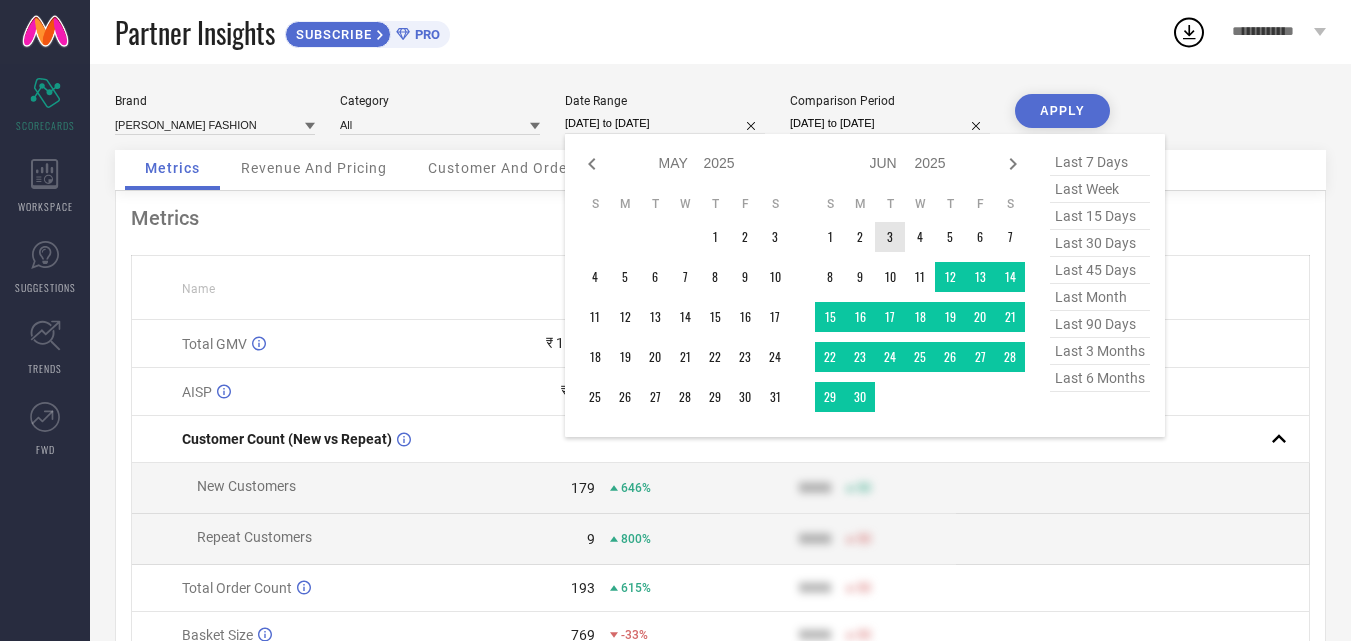 click 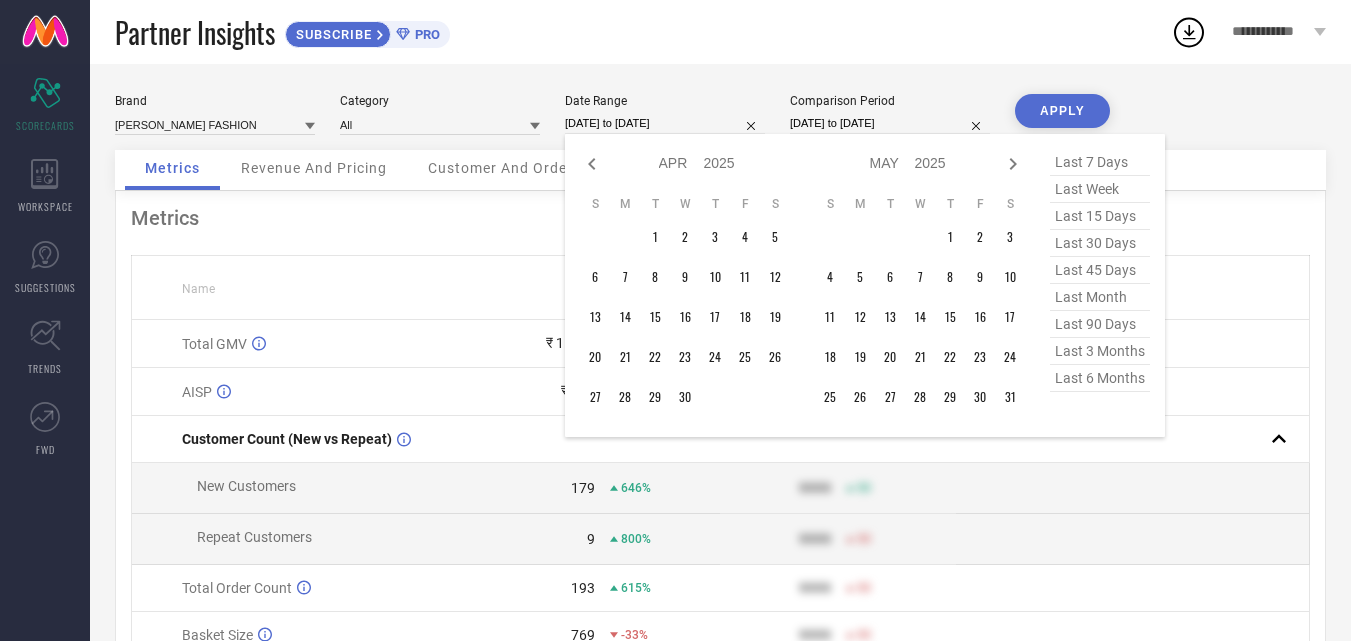 click 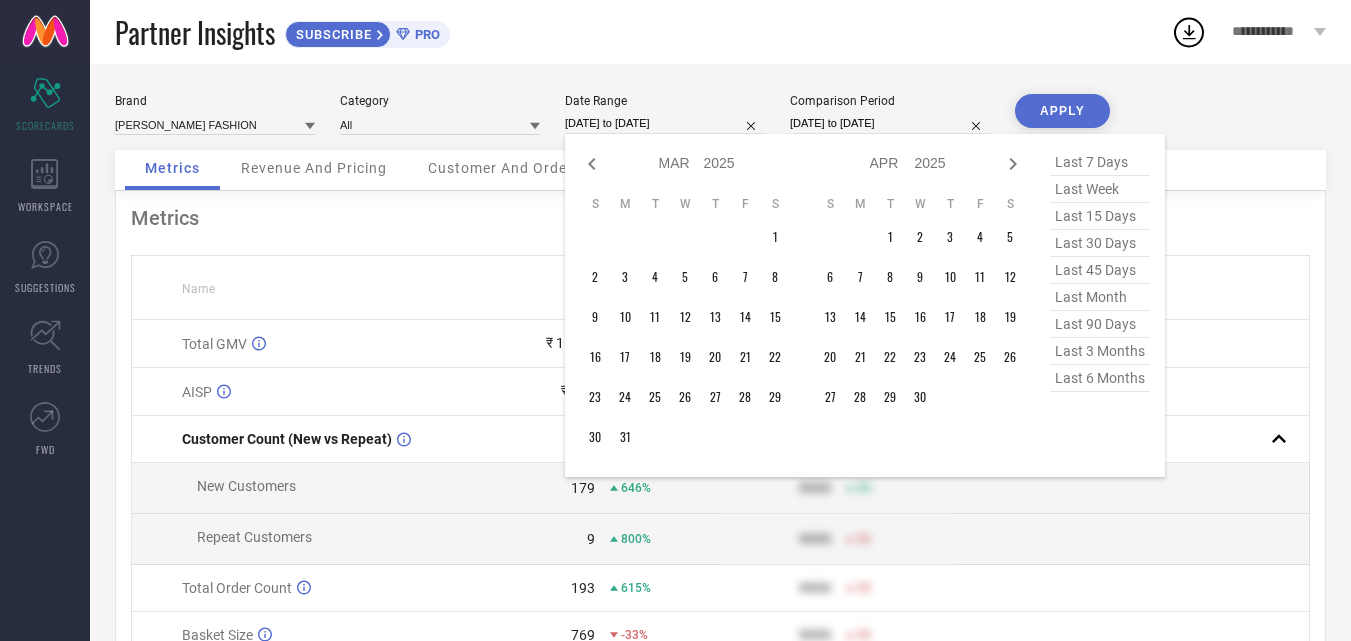 click 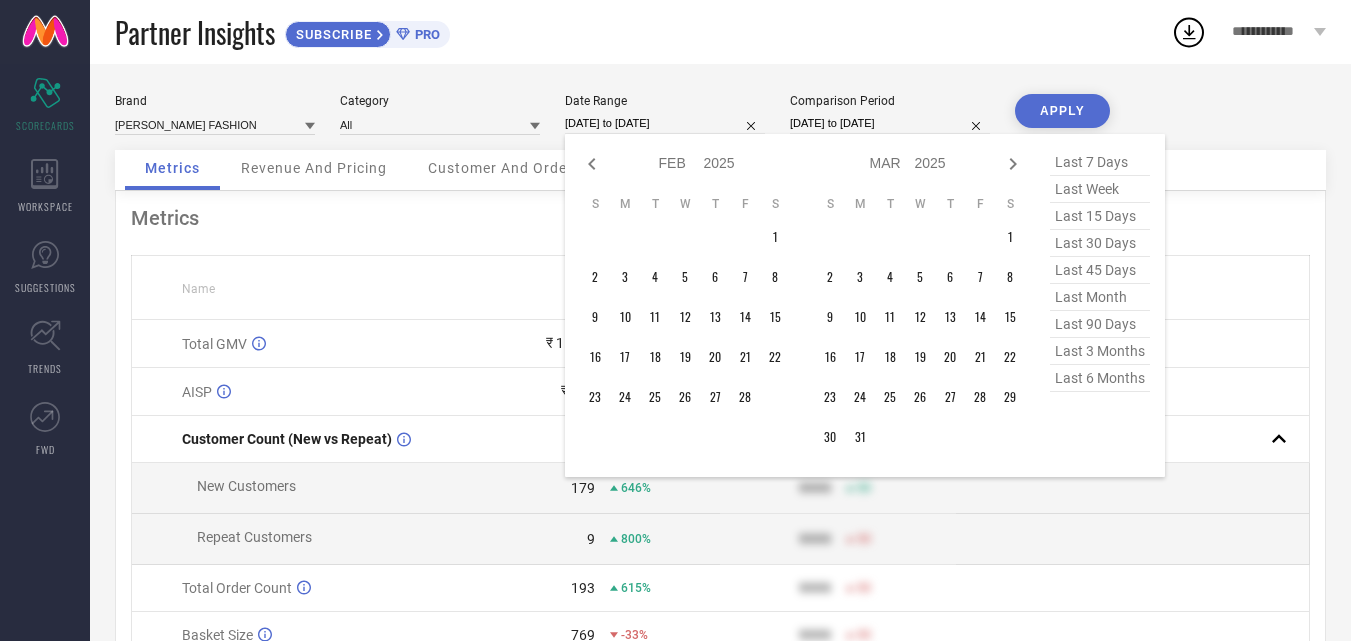 click 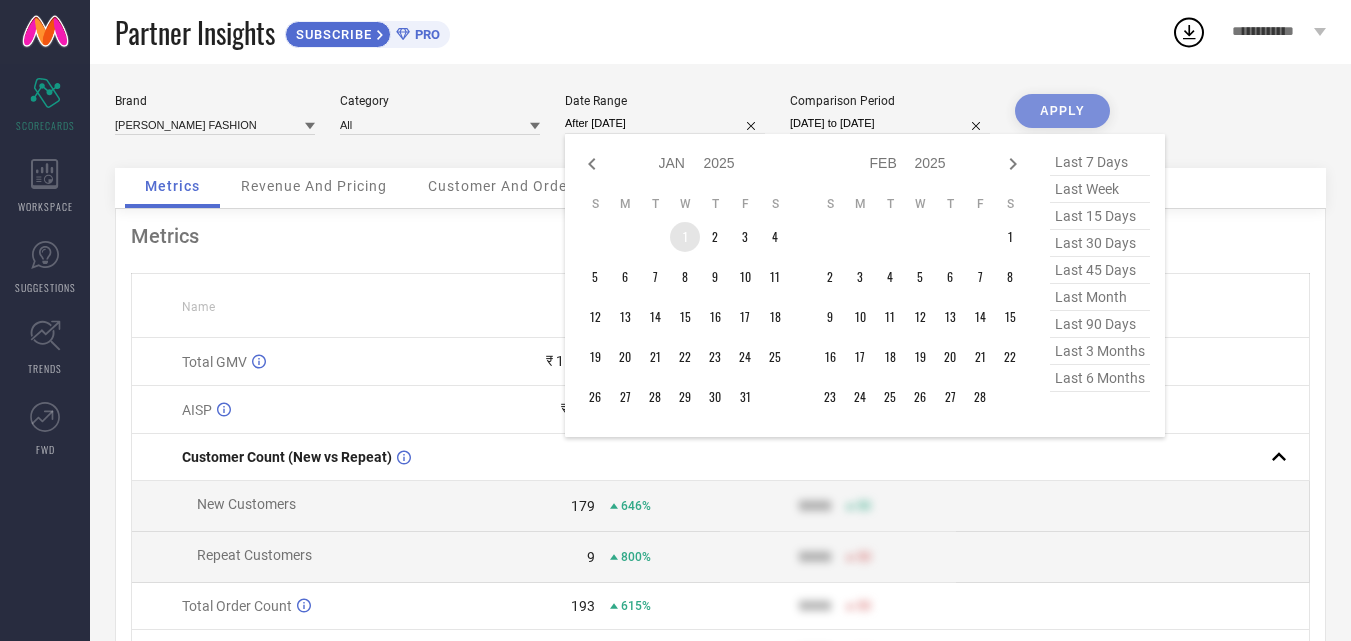 click on "1" at bounding box center (685, 237) 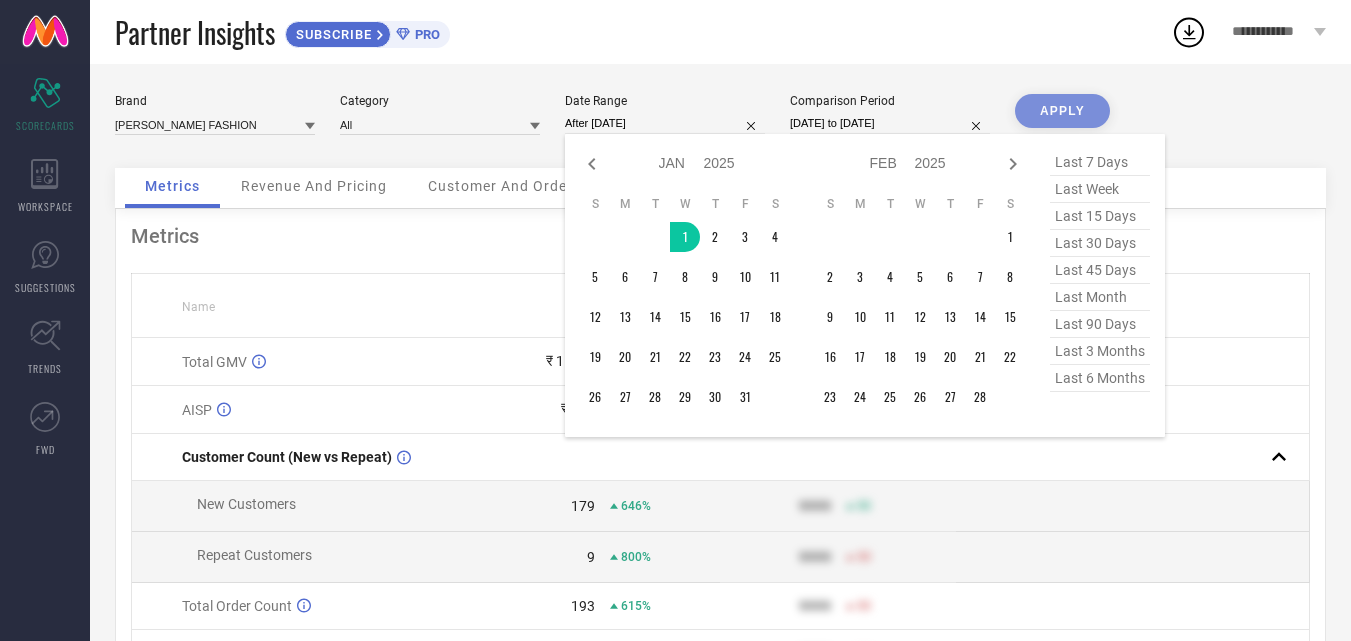 click on "last 90 days" at bounding box center [1100, 324] 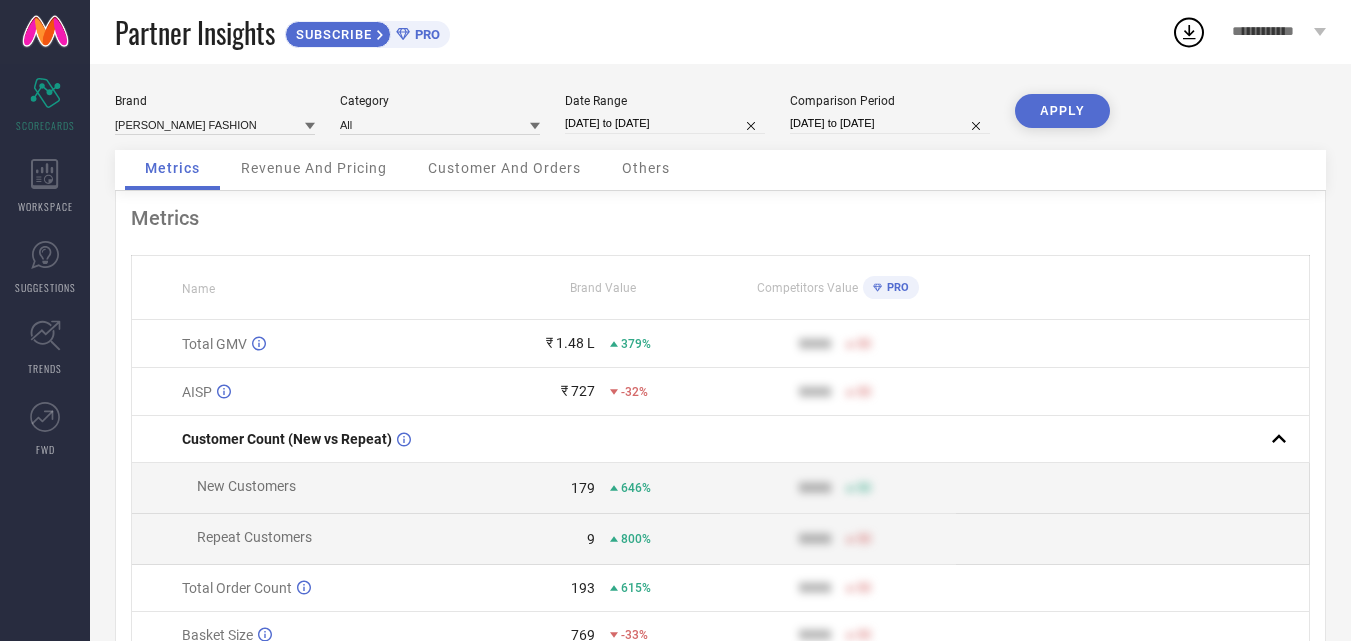 click on "APPLY" at bounding box center (1062, 111) 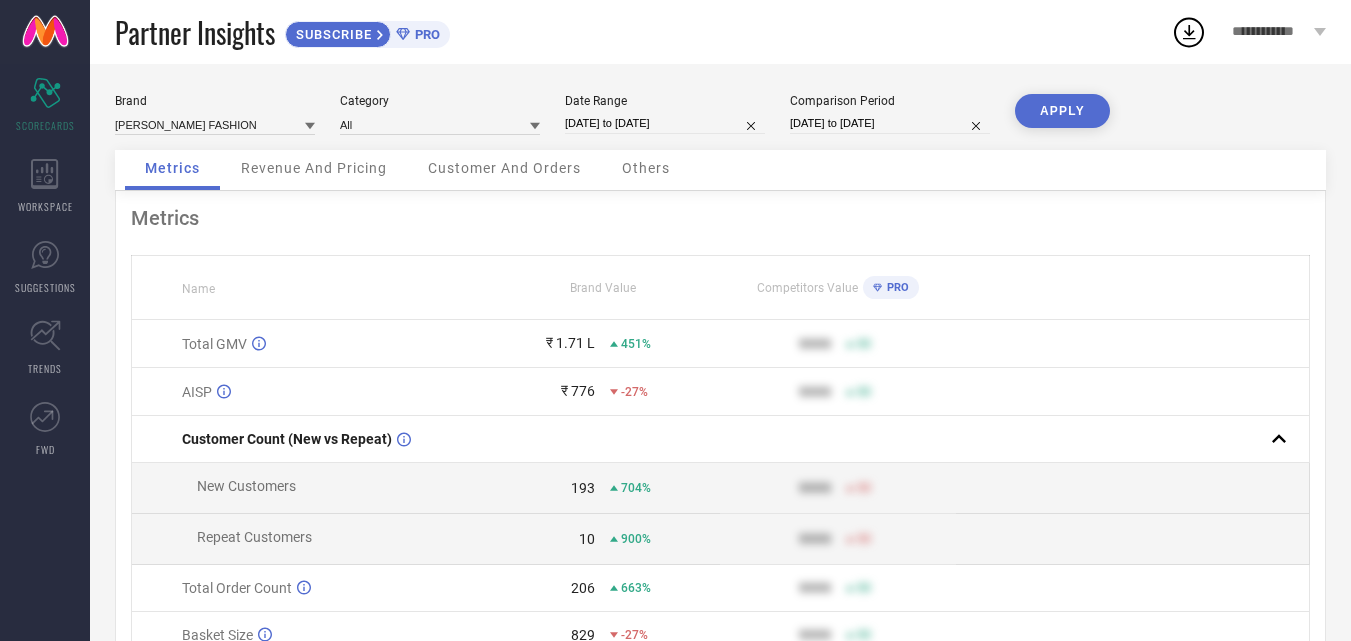 click on "Revenue And Pricing" at bounding box center (314, 168) 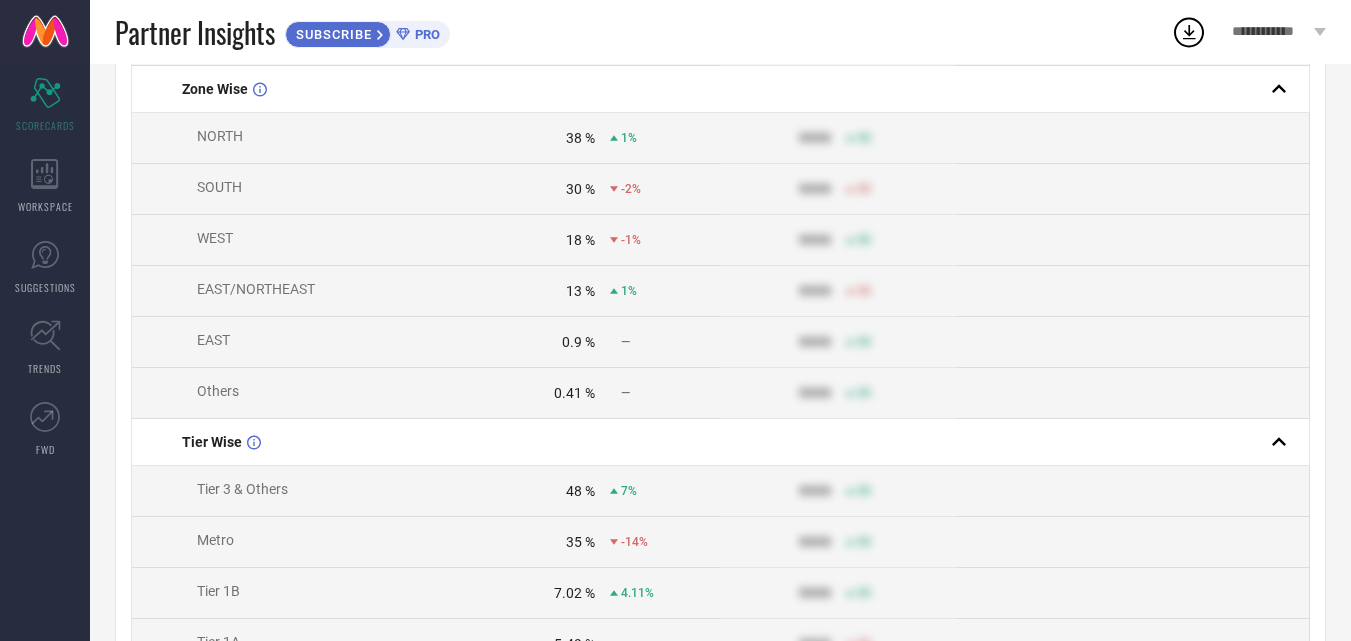 scroll, scrollTop: 700, scrollLeft: 0, axis: vertical 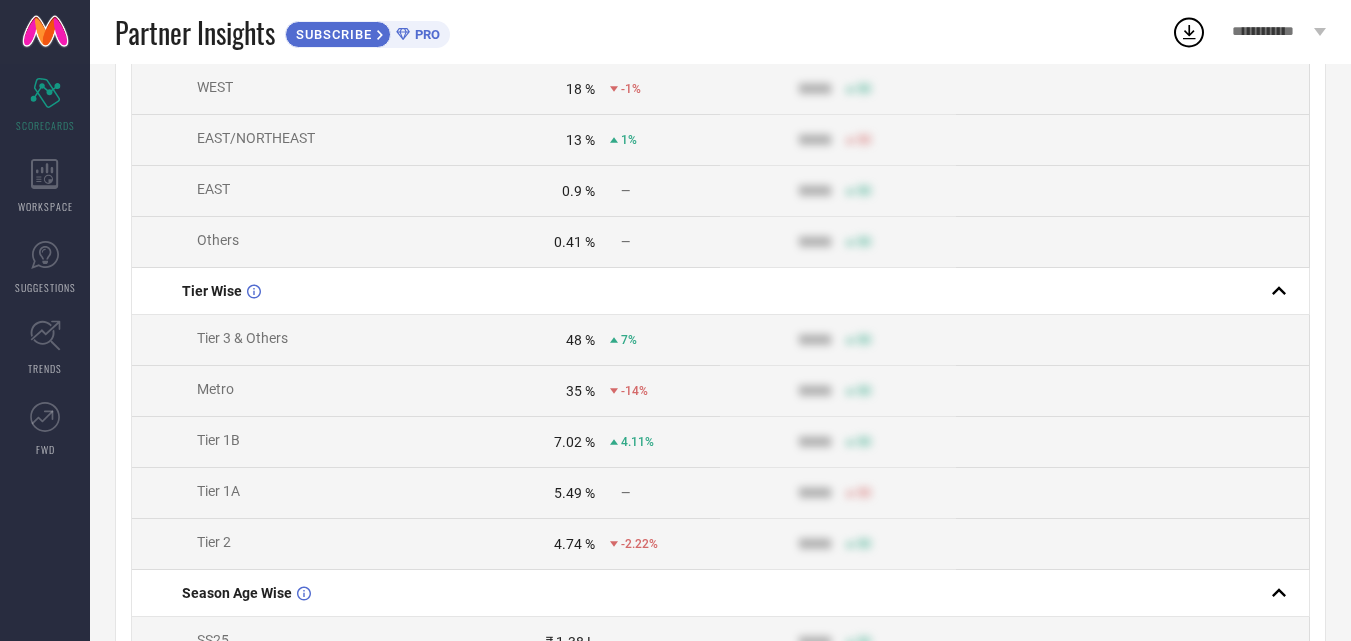 click on "Partner Insights SUBSCRIBE PRO" at bounding box center [643, 32] 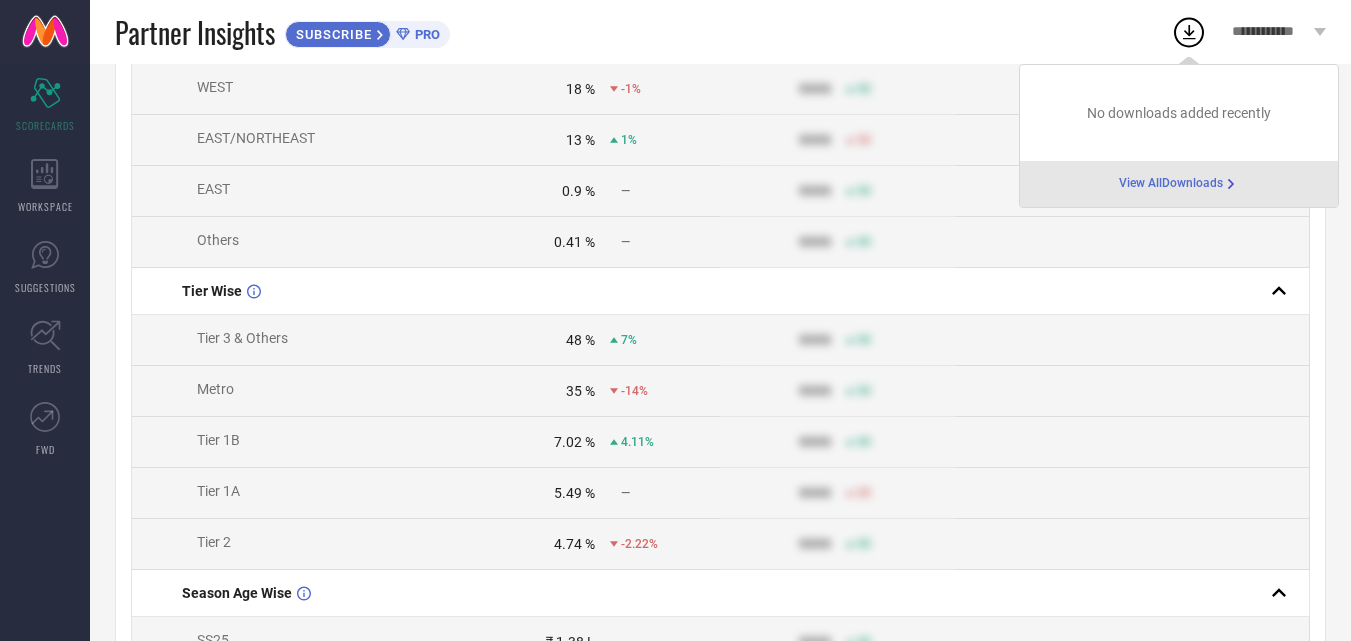 click on "View All   Downloads" at bounding box center (1171, 184) 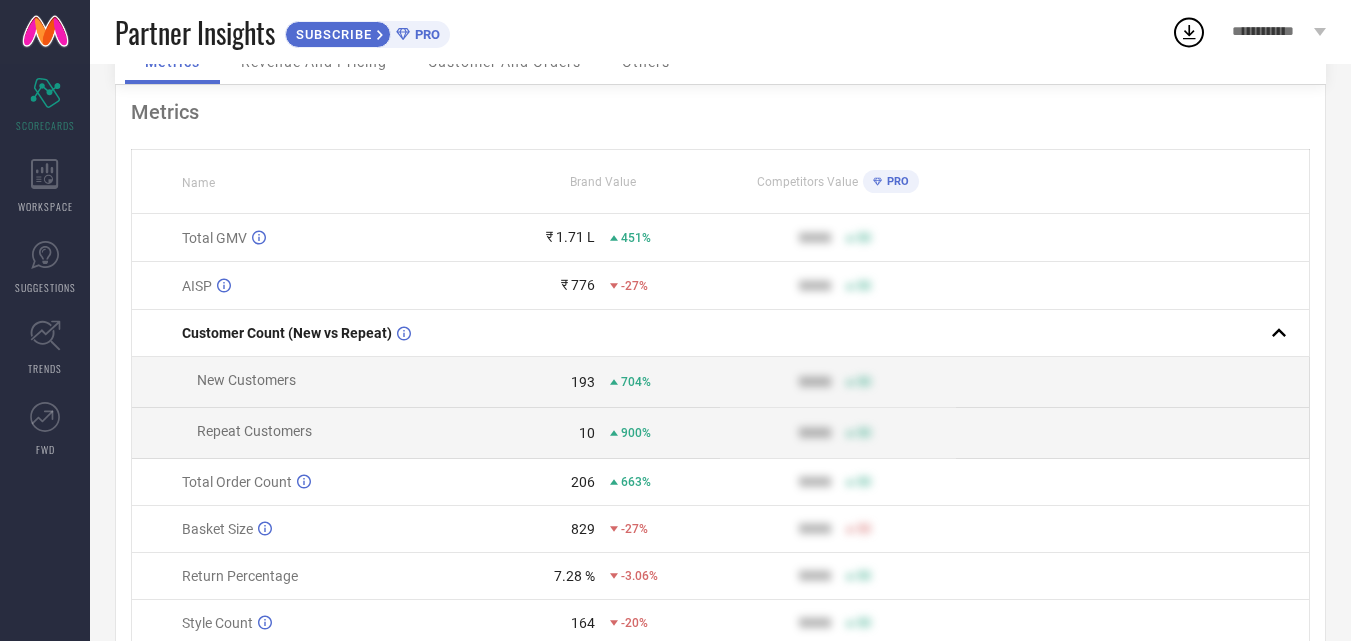 scroll, scrollTop: 0, scrollLeft: 0, axis: both 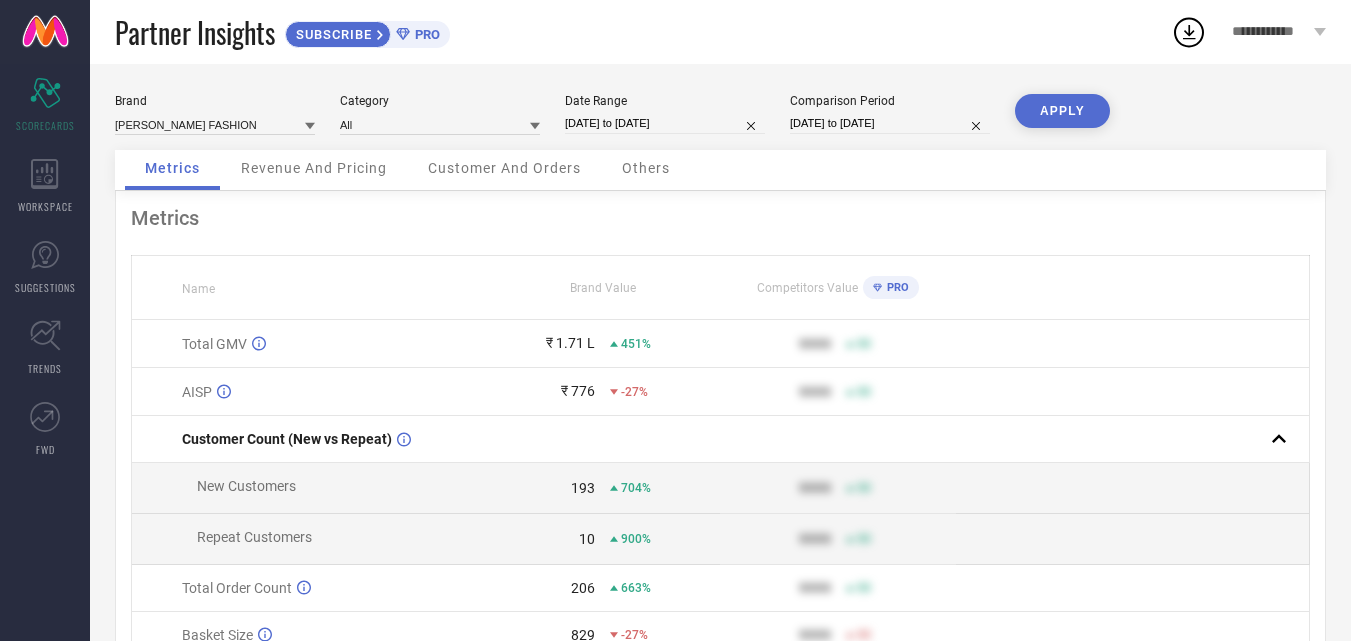 click on "Revenue And Pricing" at bounding box center (314, 168) 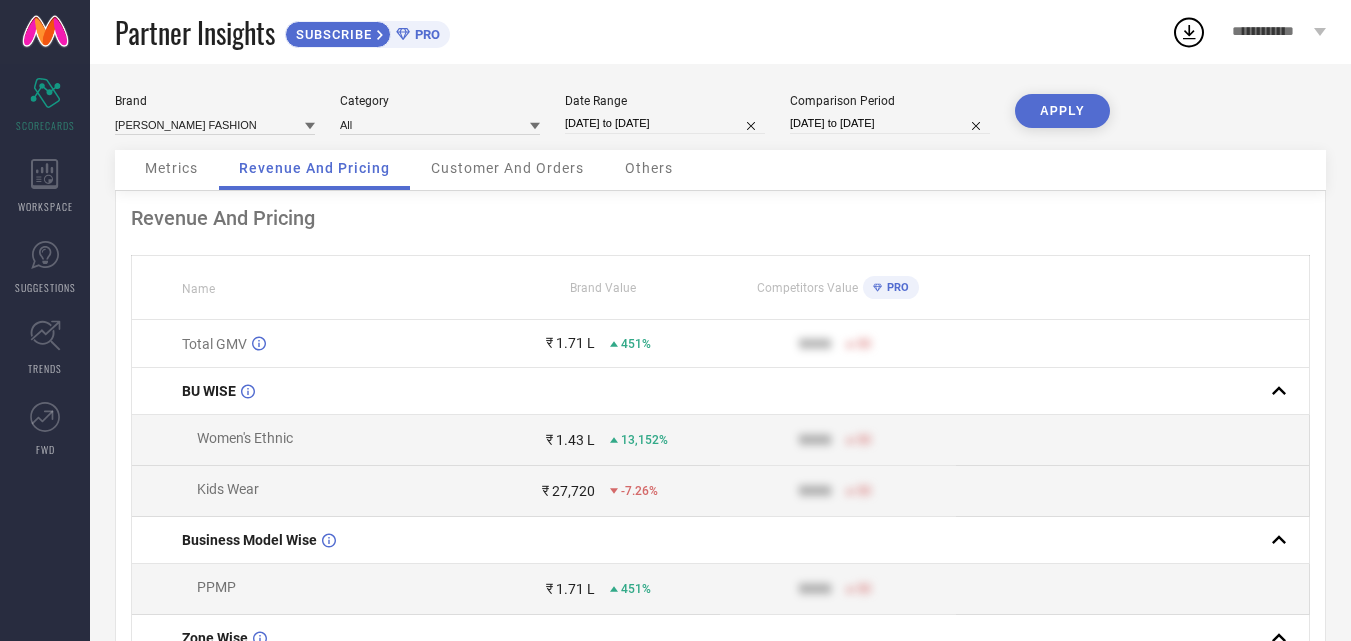 click on "APPLY" at bounding box center (1062, 111) 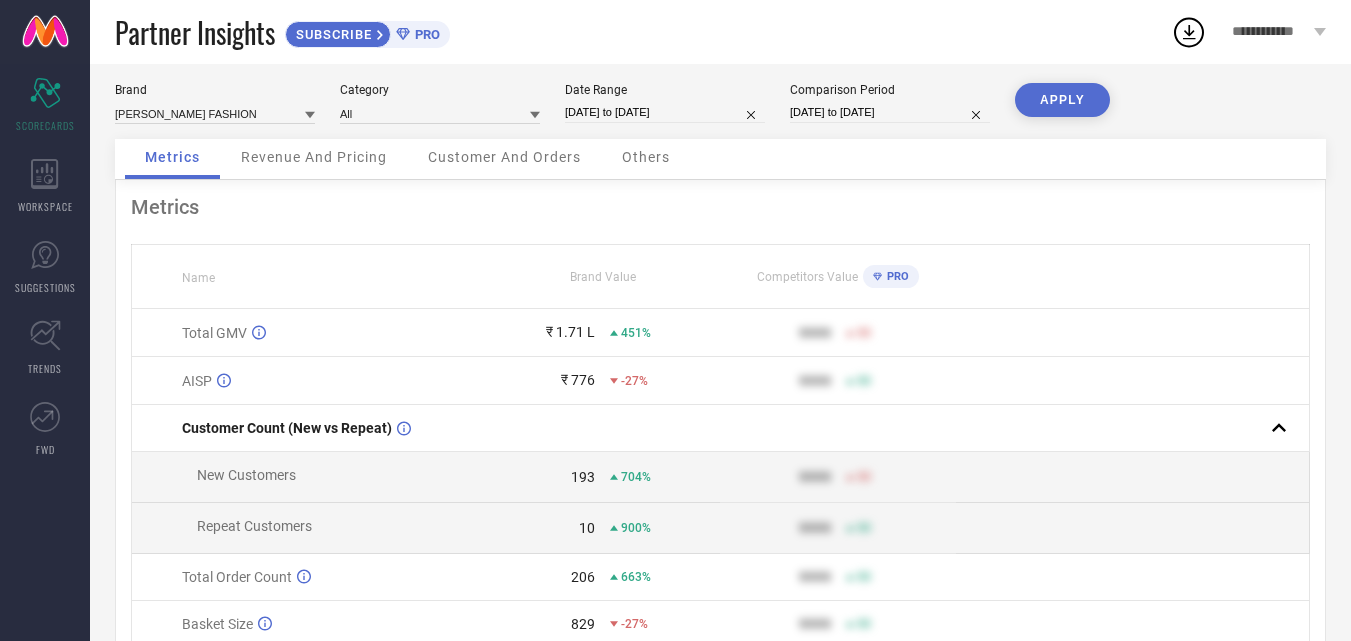 scroll, scrollTop: 0, scrollLeft: 0, axis: both 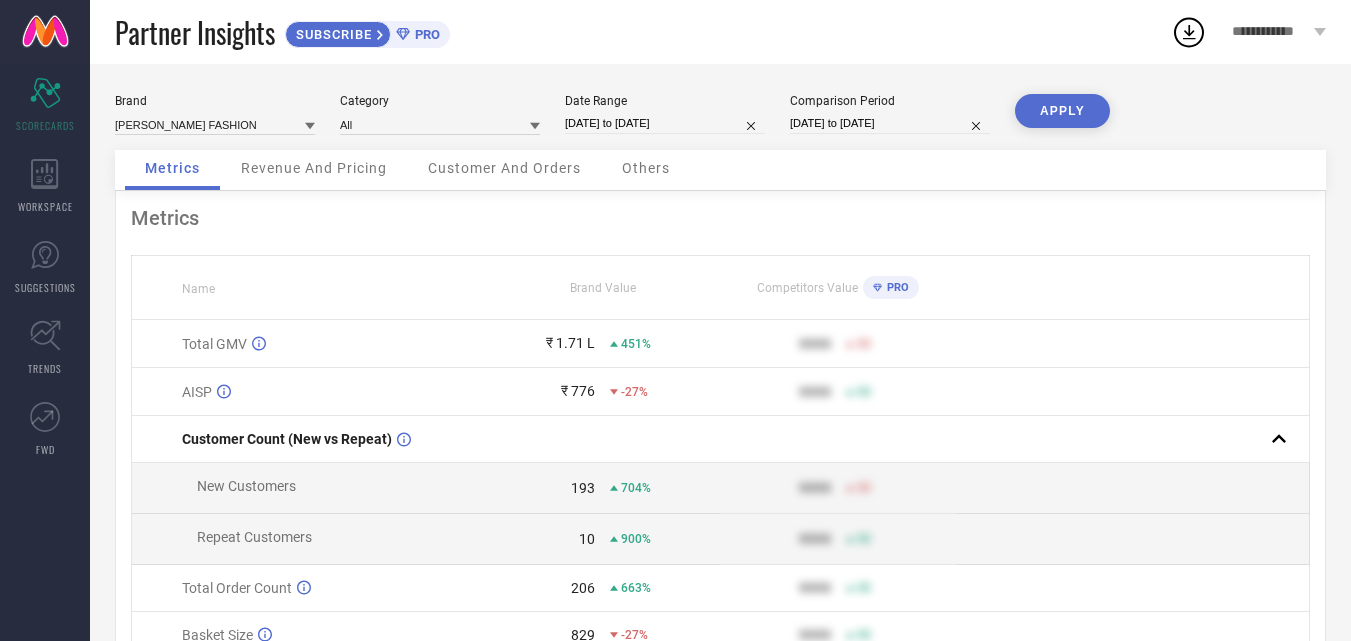 click on "Customer And Orders" at bounding box center (504, 168) 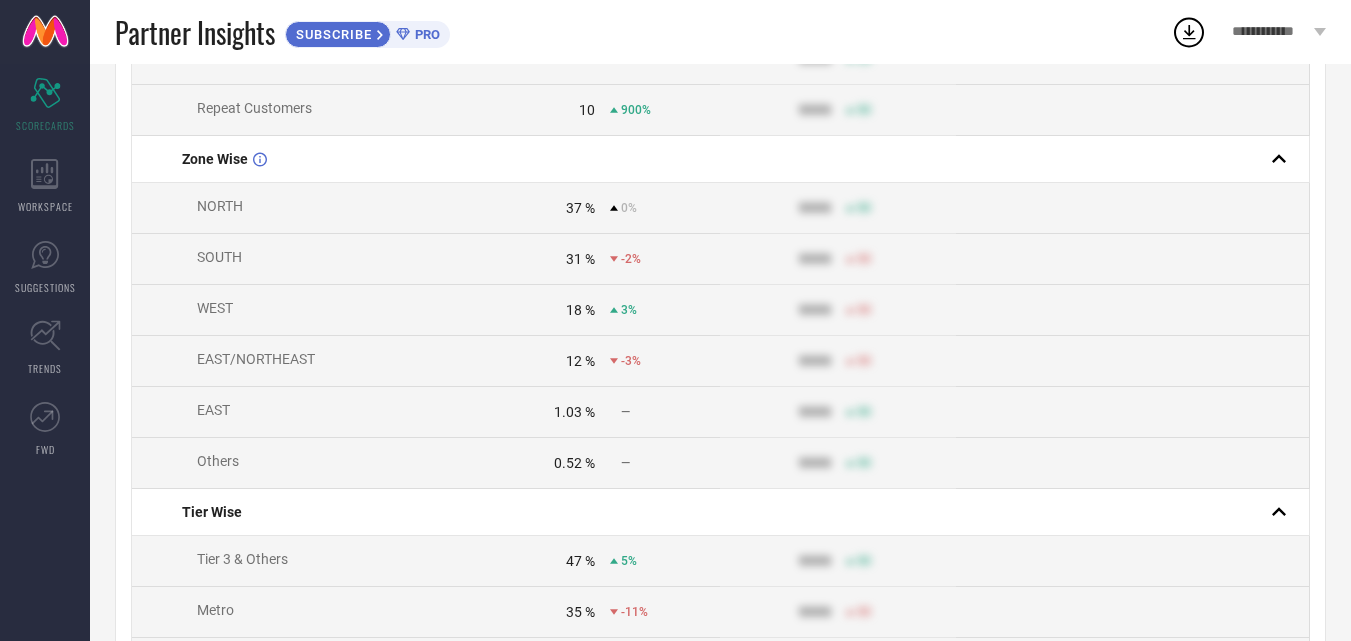 scroll, scrollTop: 300, scrollLeft: 0, axis: vertical 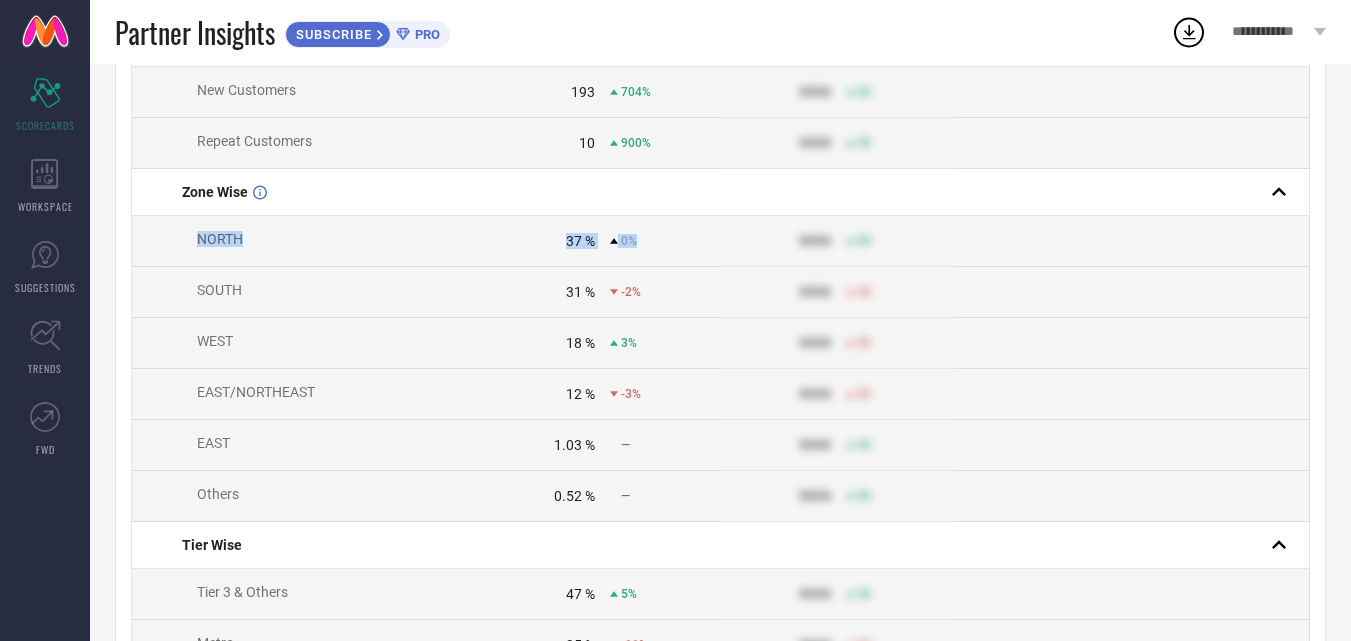 drag, startPoint x: 191, startPoint y: 242, endPoint x: 638, endPoint y: 269, distance: 447.8147 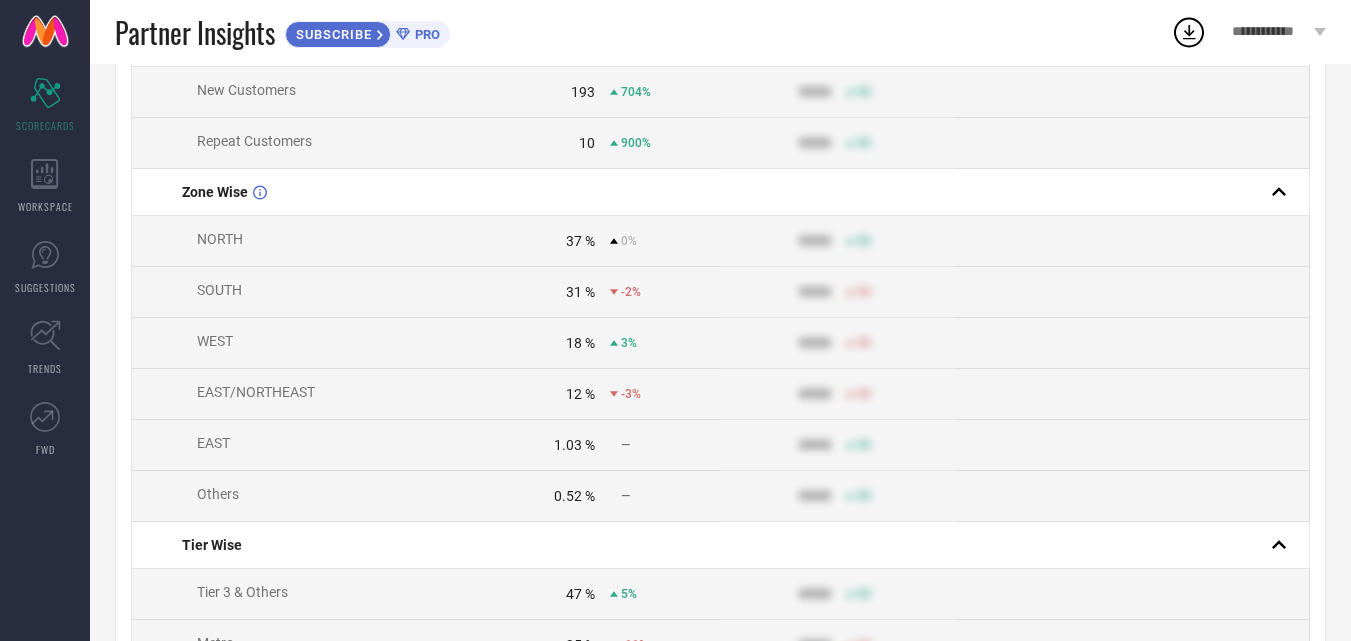 click on "SOUTH" at bounding box center (212, 290) 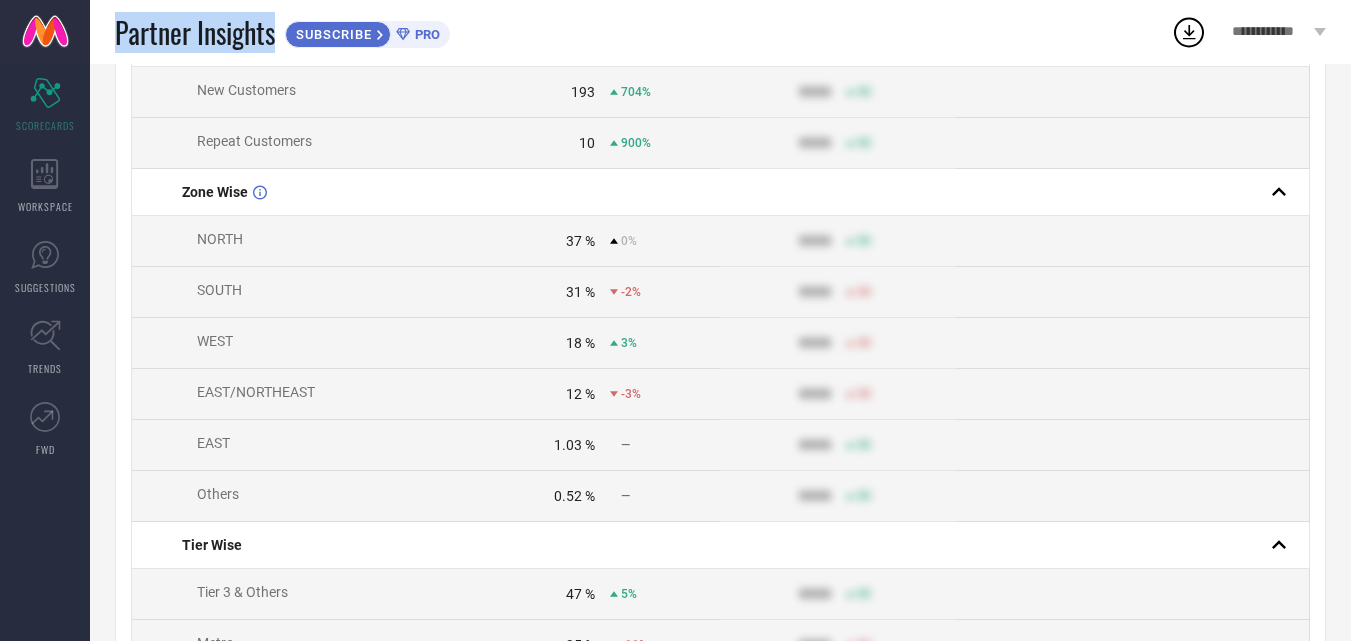 drag, startPoint x: 117, startPoint y: 33, endPoint x: 280, endPoint y: 28, distance: 163.07668 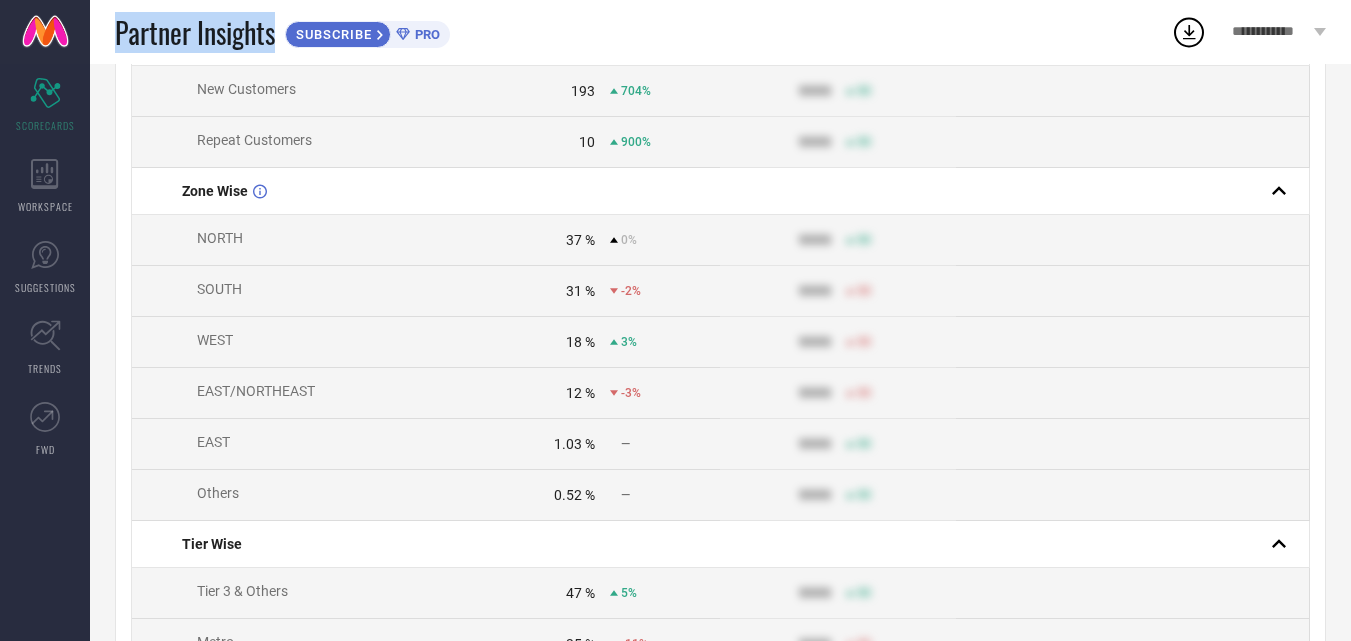 scroll, scrollTop: 300, scrollLeft: 0, axis: vertical 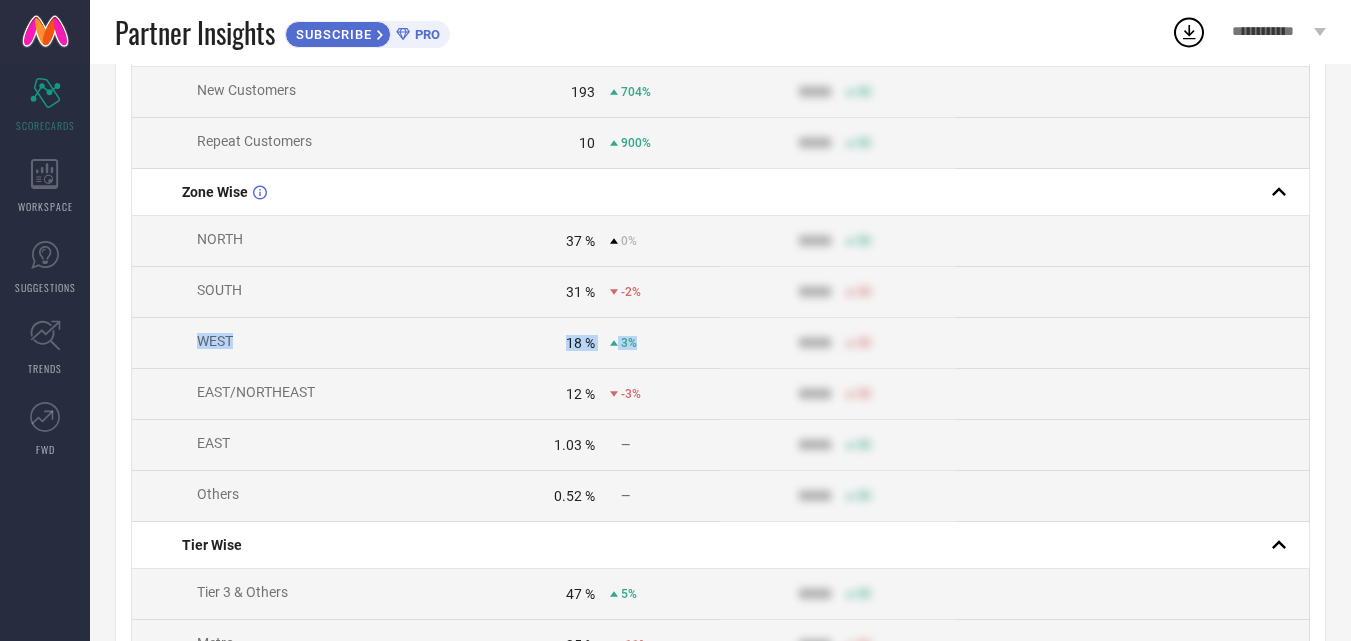 drag, startPoint x: 183, startPoint y: 342, endPoint x: 701, endPoint y: 341, distance: 518.001 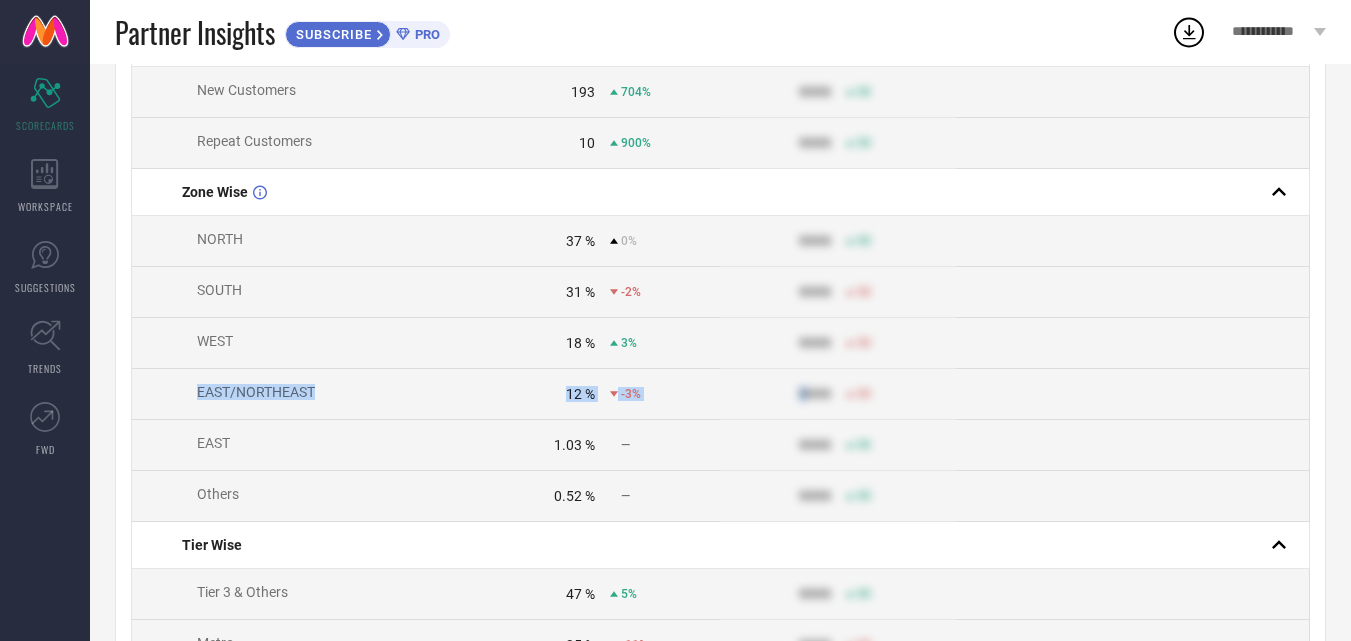 drag, startPoint x: 188, startPoint y: 402, endPoint x: 808, endPoint y: 401, distance: 620.0008 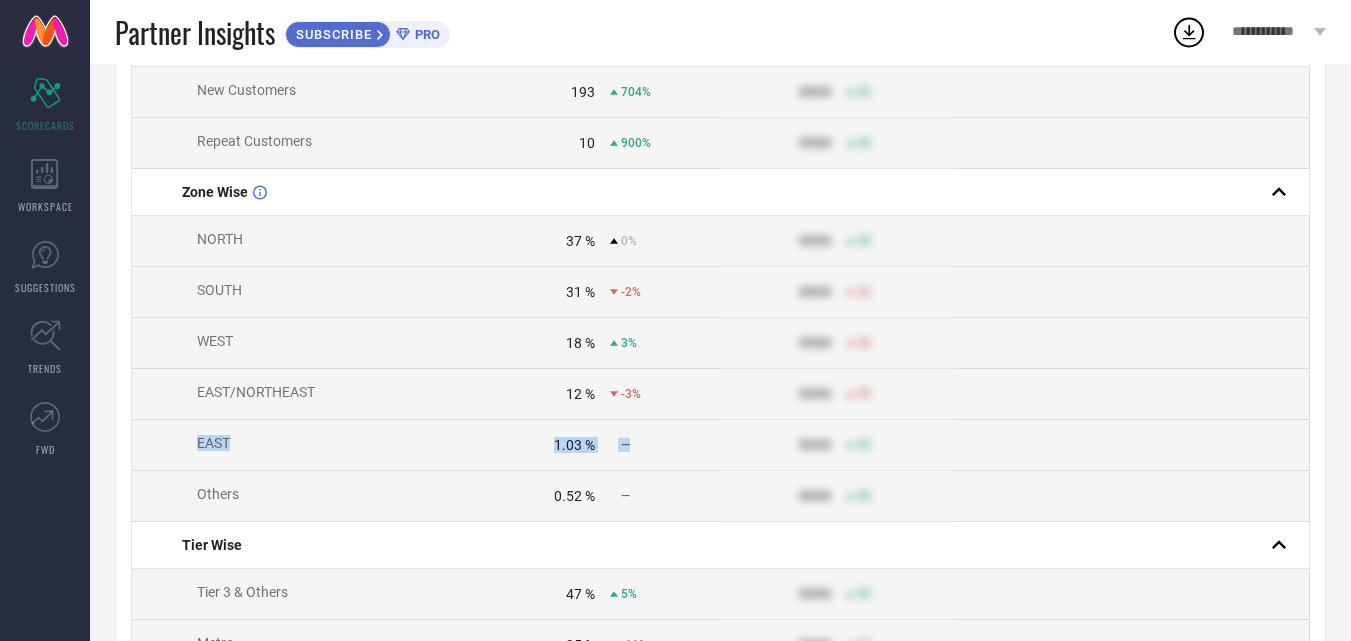 drag, startPoint x: 194, startPoint y: 443, endPoint x: 702, endPoint y: 433, distance: 508.09842 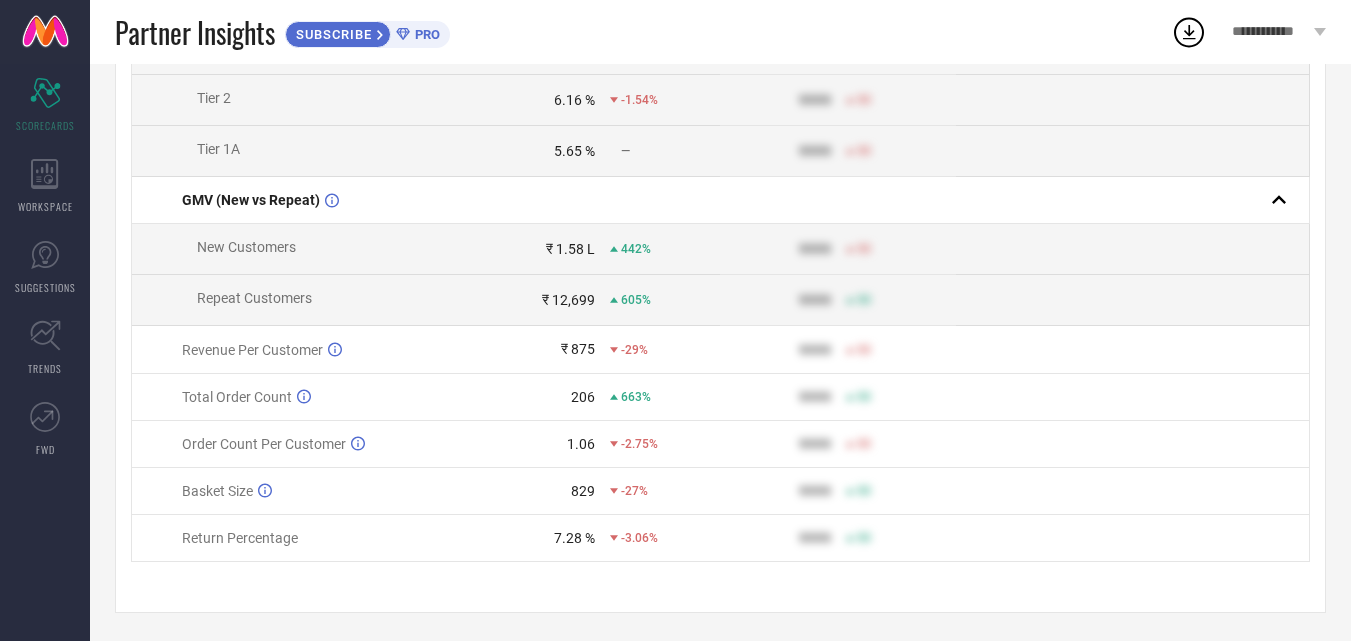 scroll, scrollTop: 973, scrollLeft: 0, axis: vertical 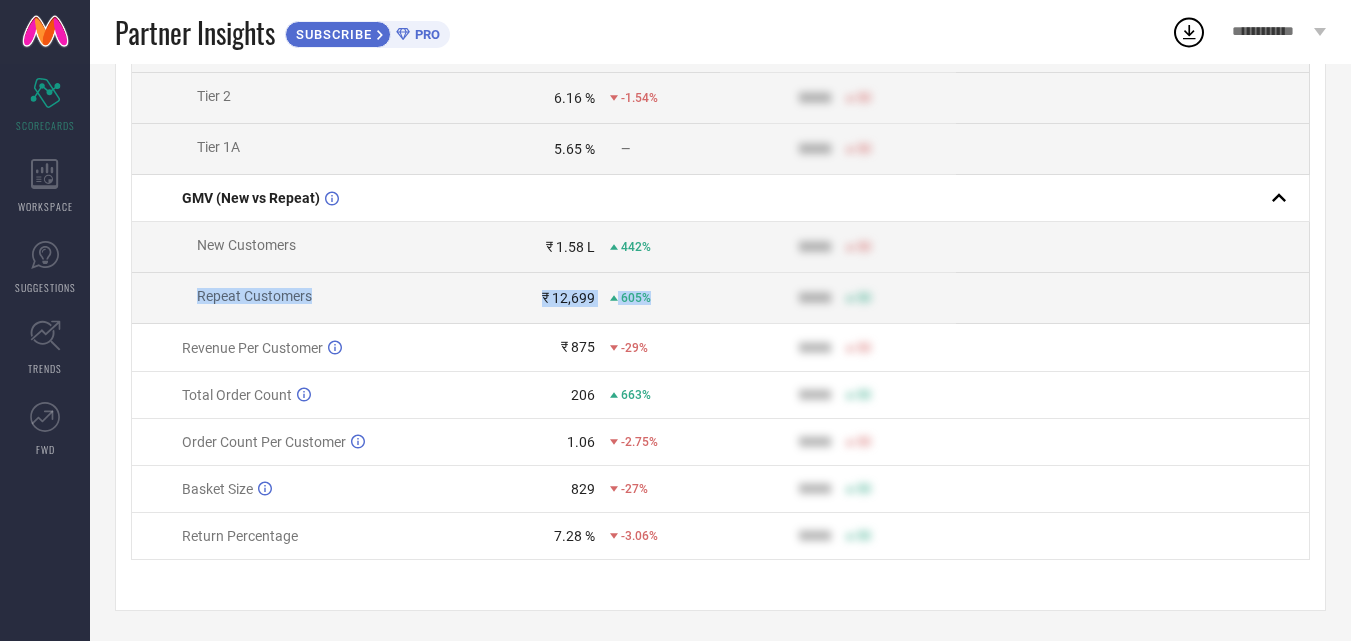 drag, startPoint x: 189, startPoint y: 283, endPoint x: 670, endPoint y: 287, distance: 481.01663 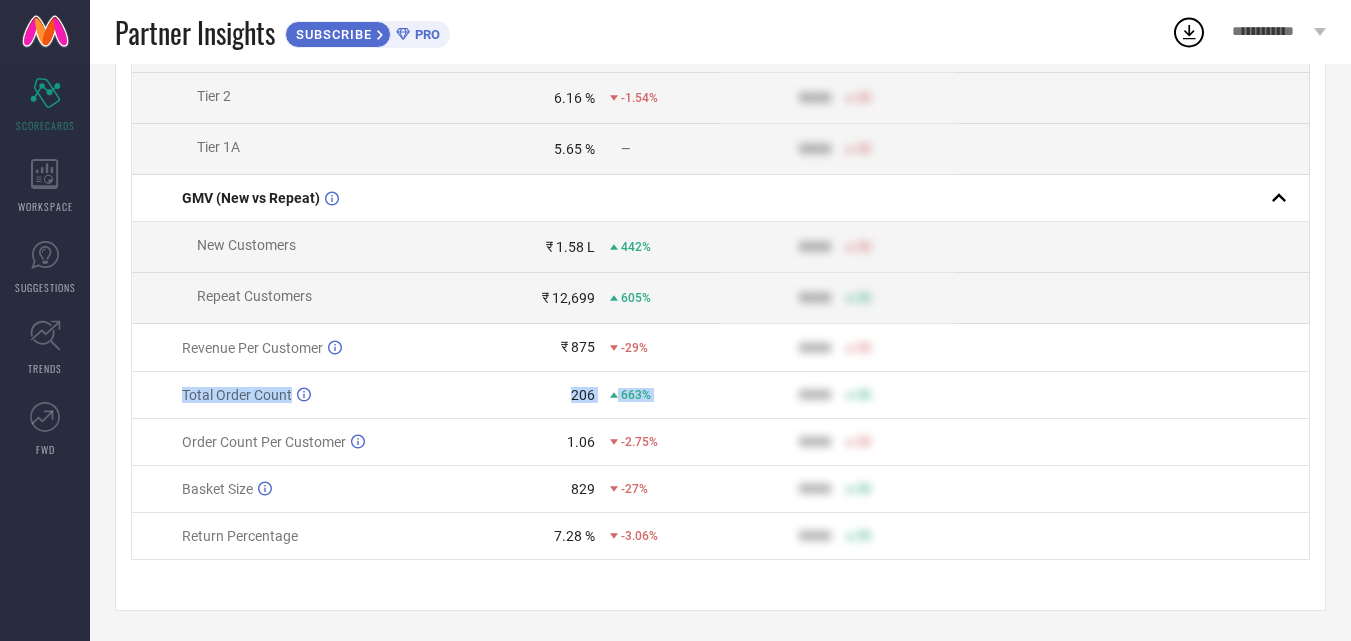 drag, startPoint x: 177, startPoint y: 390, endPoint x: 778, endPoint y: 391, distance: 601.00085 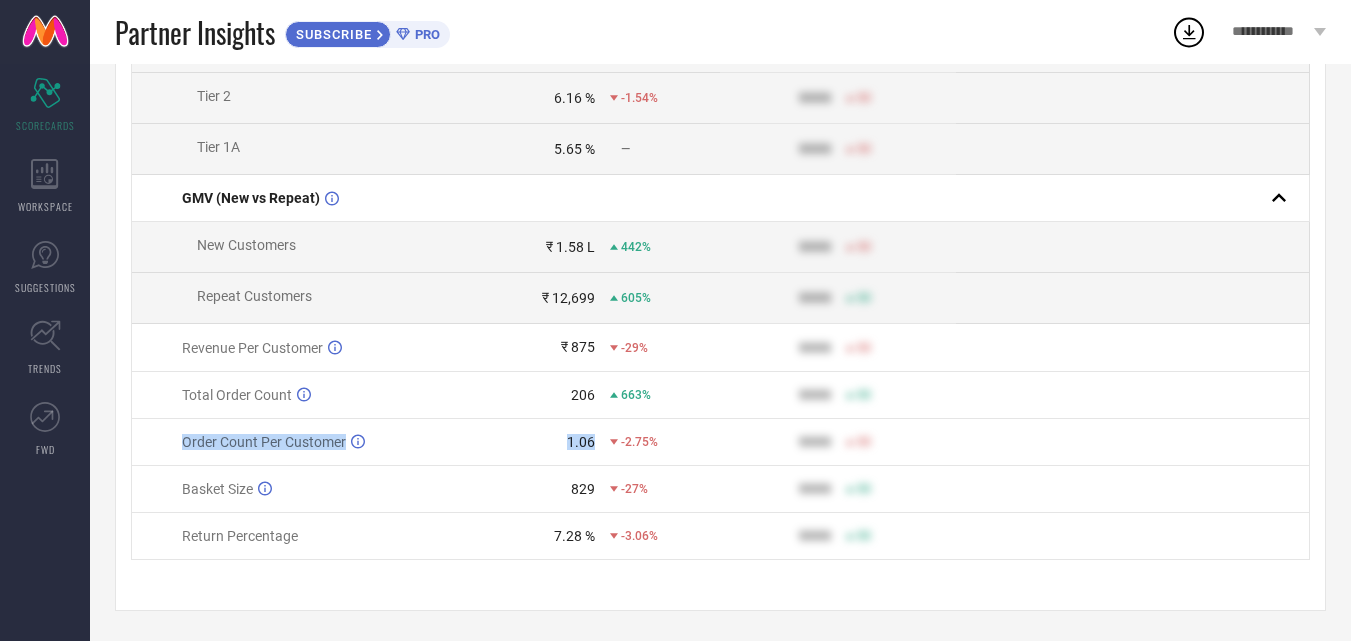 drag, startPoint x: 164, startPoint y: 431, endPoint x: 615, endPoint y: 441, distance: 451.11084 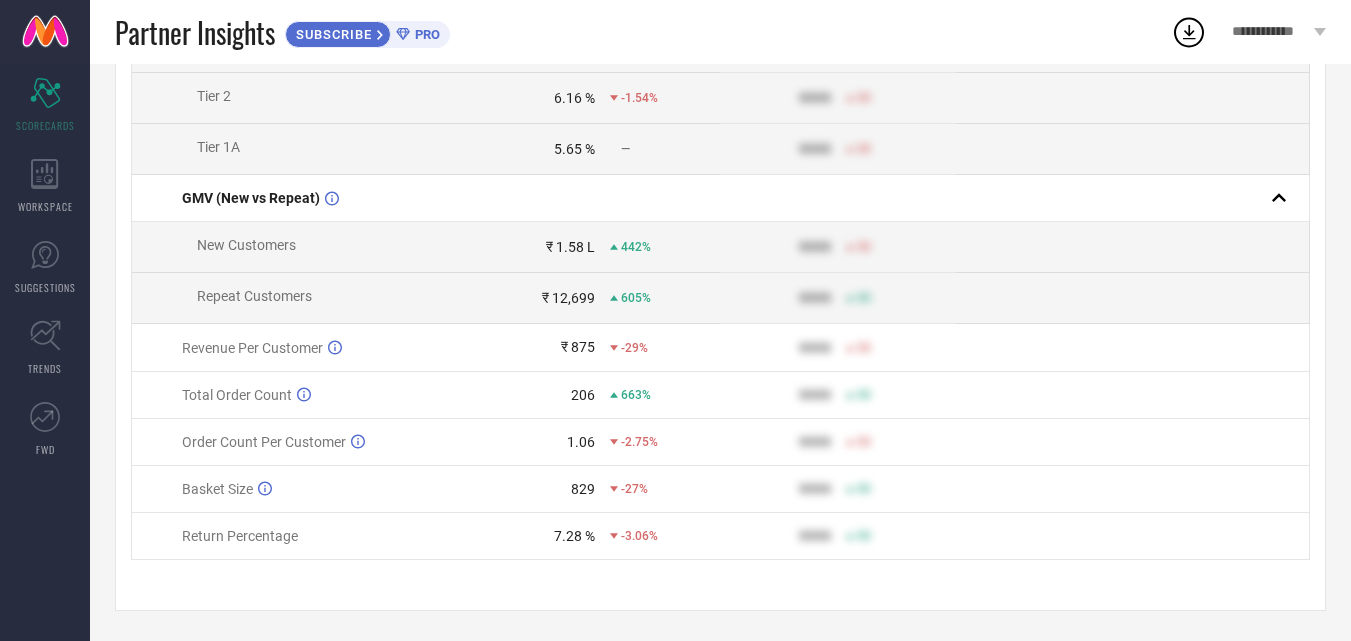 click on "829   -27%" at bounding box center [603, 489] 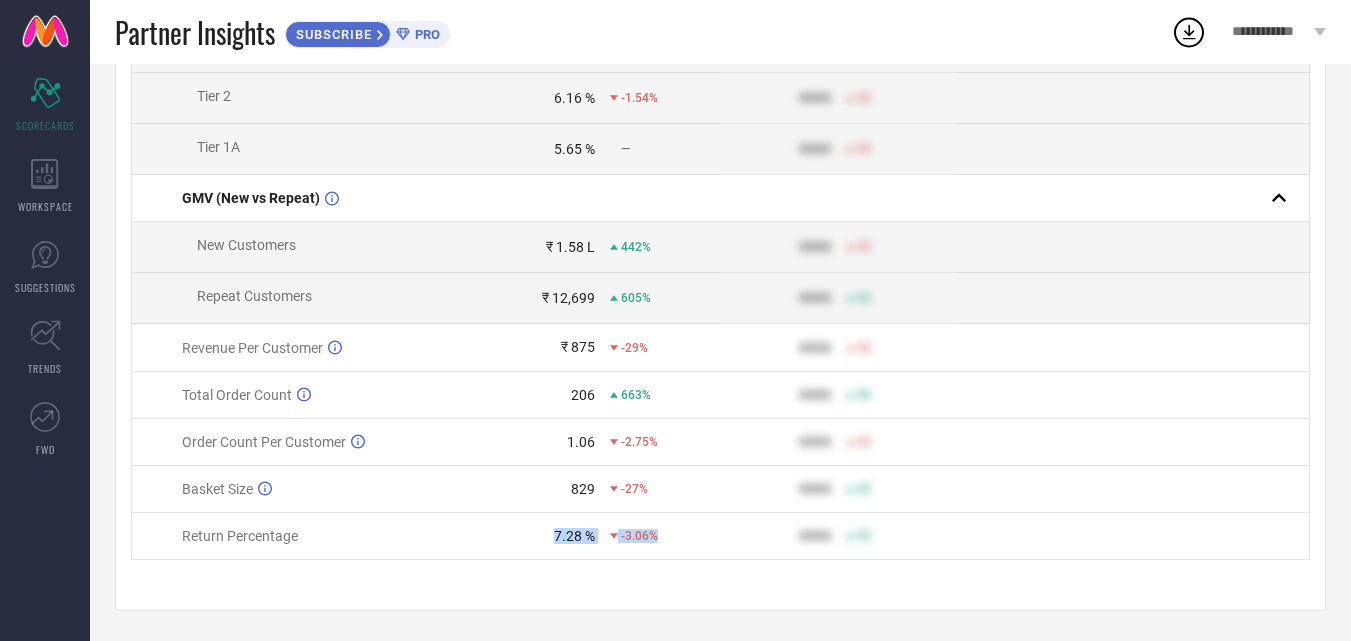 drag, startPoint x: 548, startPoint y: 534, endPoint x: 661, endPoint y: 543, distance: 113.35784 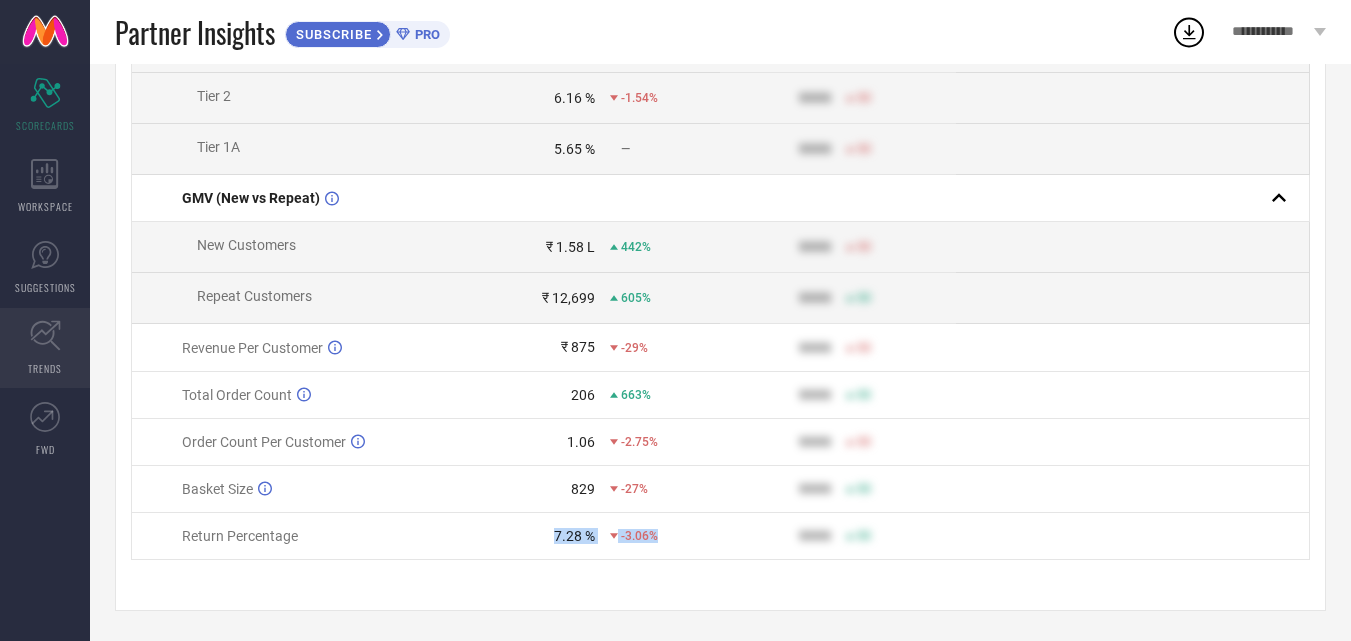 click 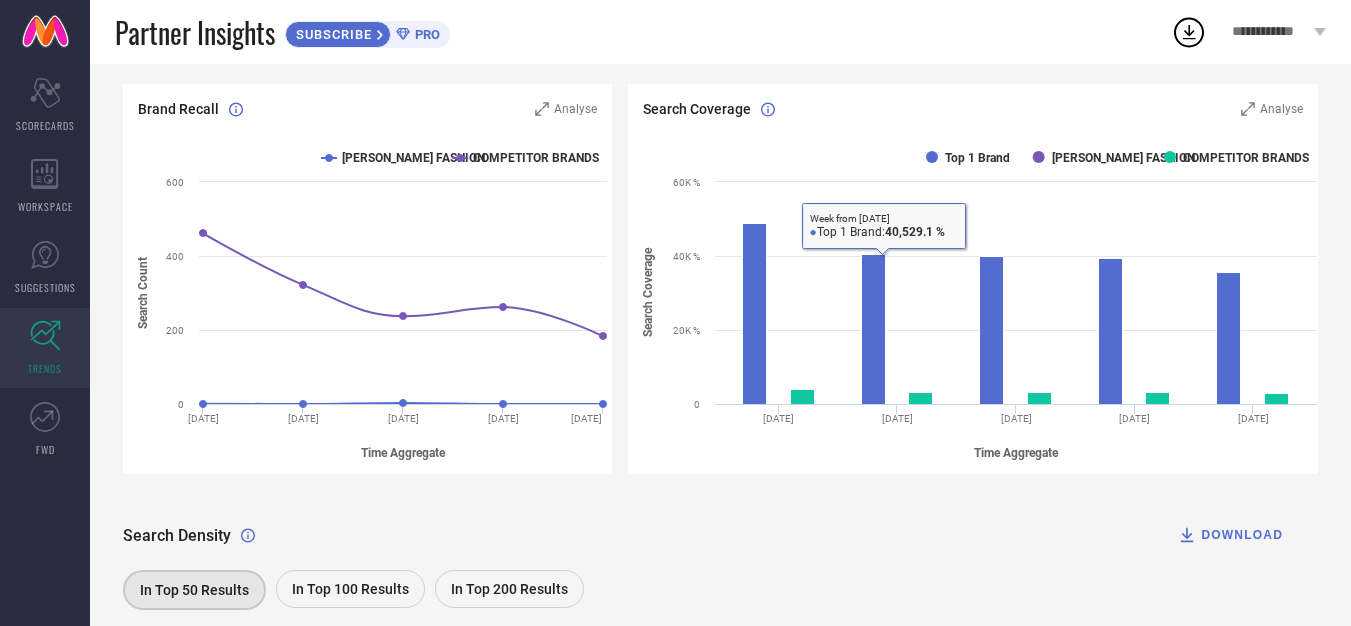 scroll, scrollTop: 448, scrollLeft: 0, axis: vertical 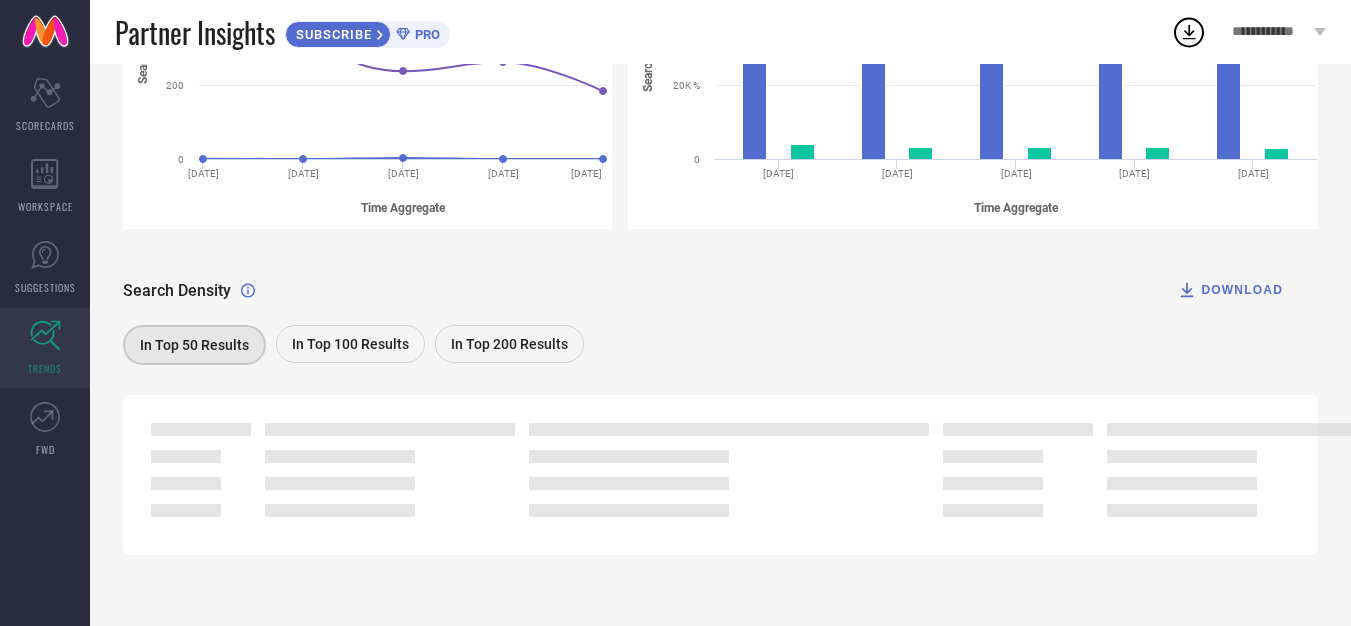 click on "In Top 50 Results" at bounding box center [194, 345] 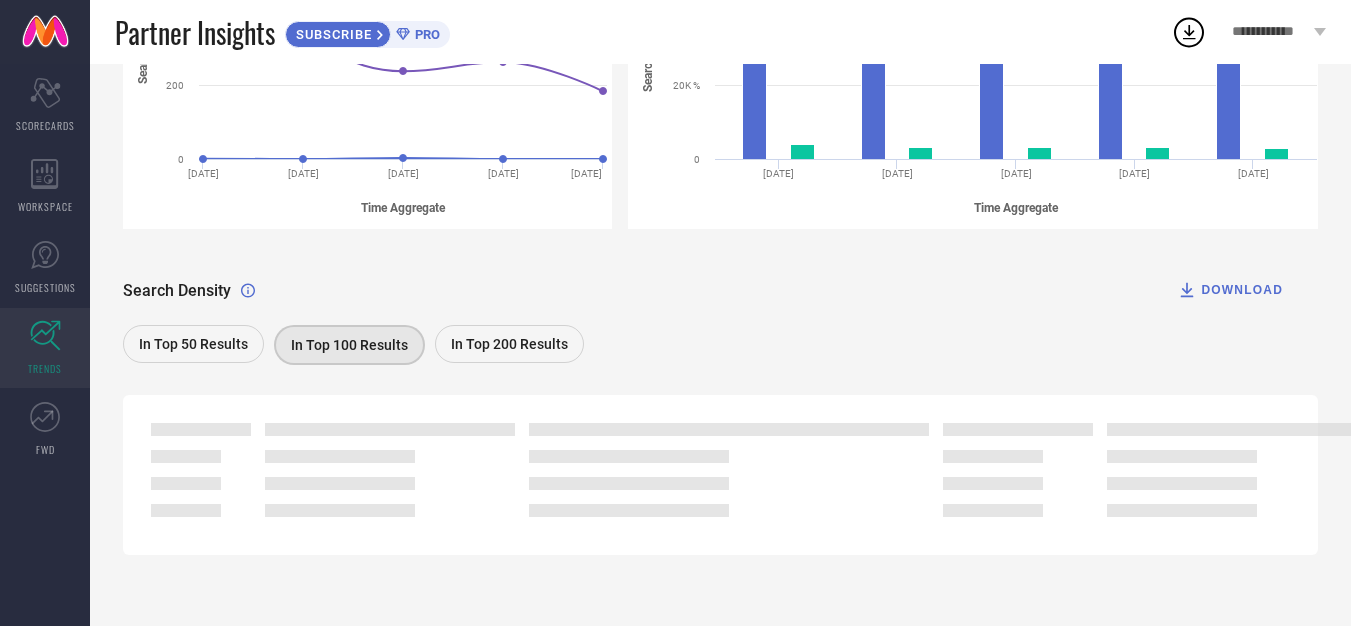 click on "In Top 50 Results" at bounding box center (193, 344) 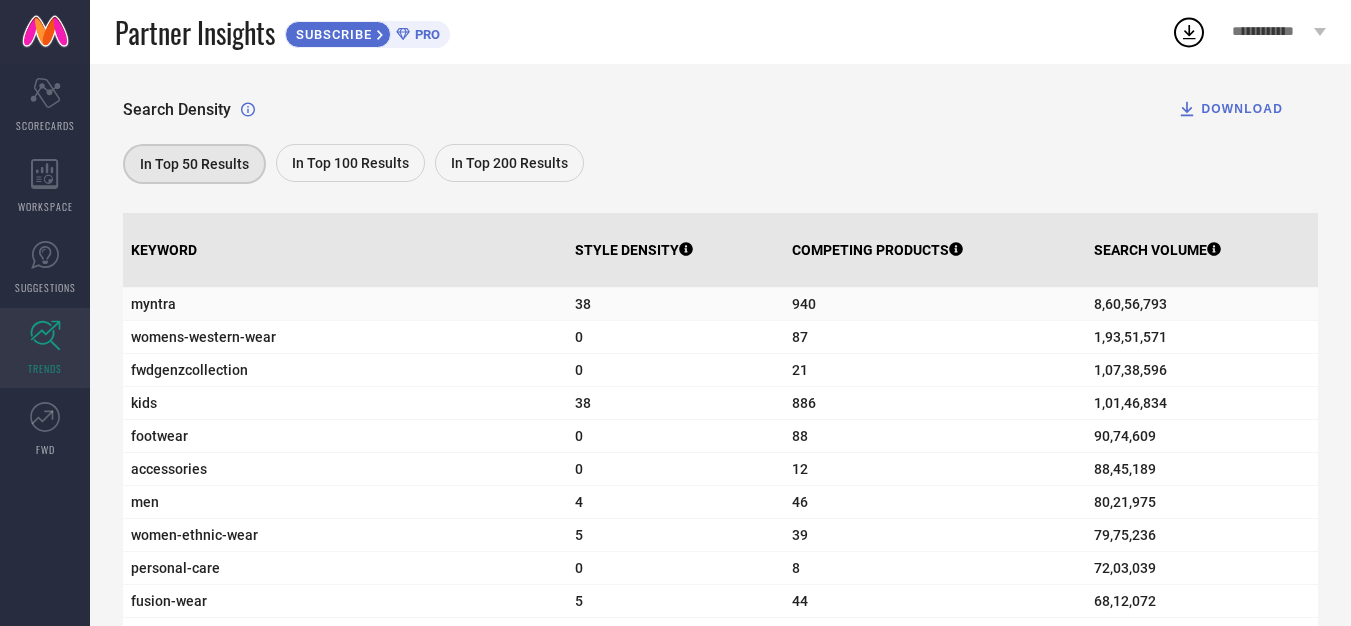 scroll, scrollTop: 648, scrollLeft: 0, axis: vertical 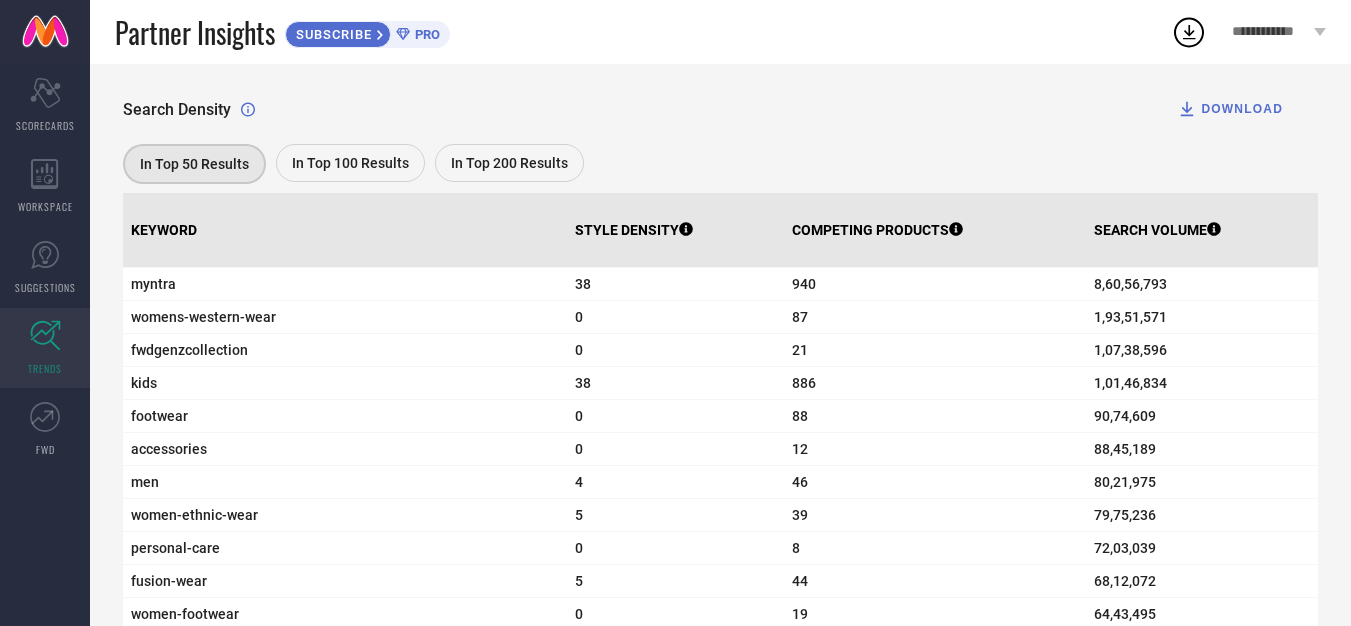click 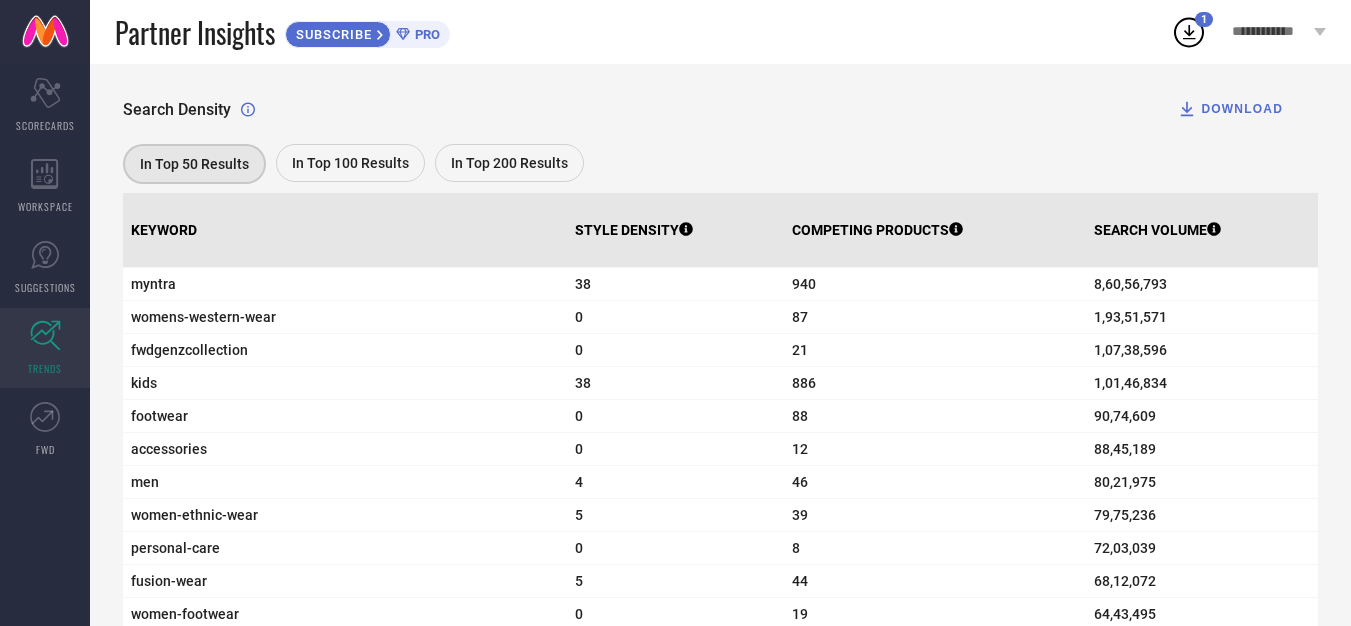 click 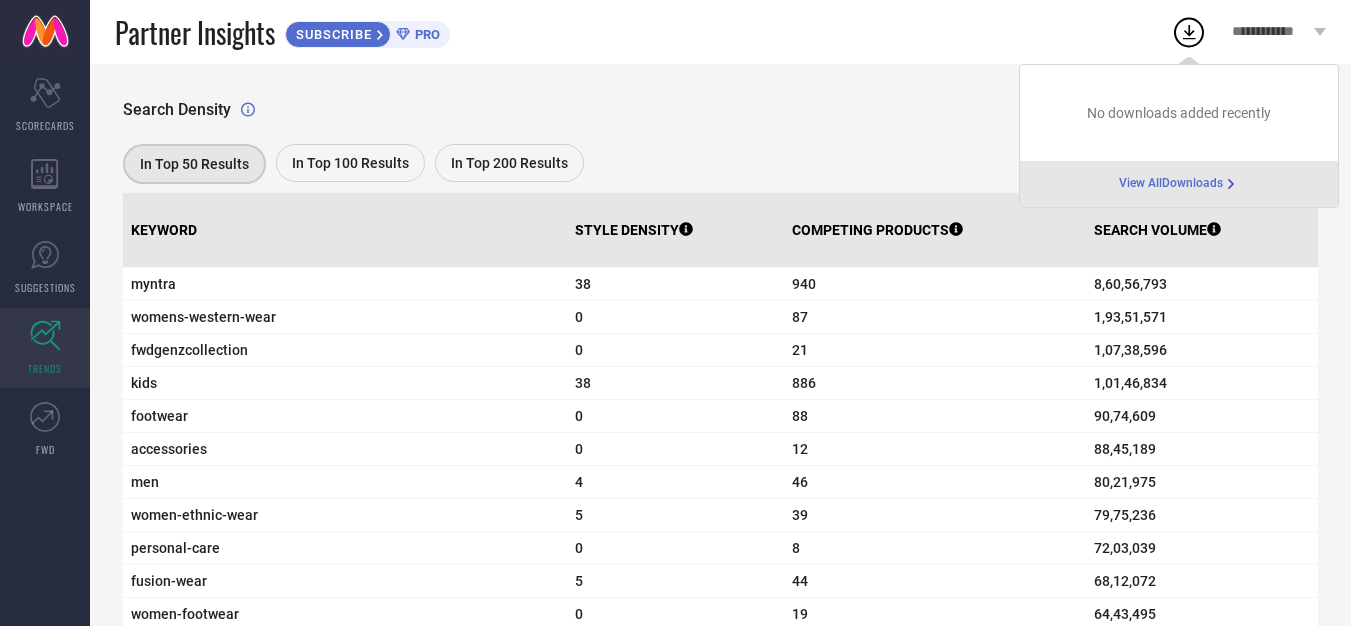 click on "No downloads added recently View All   Downloads" at bounding box center (1179, 136) 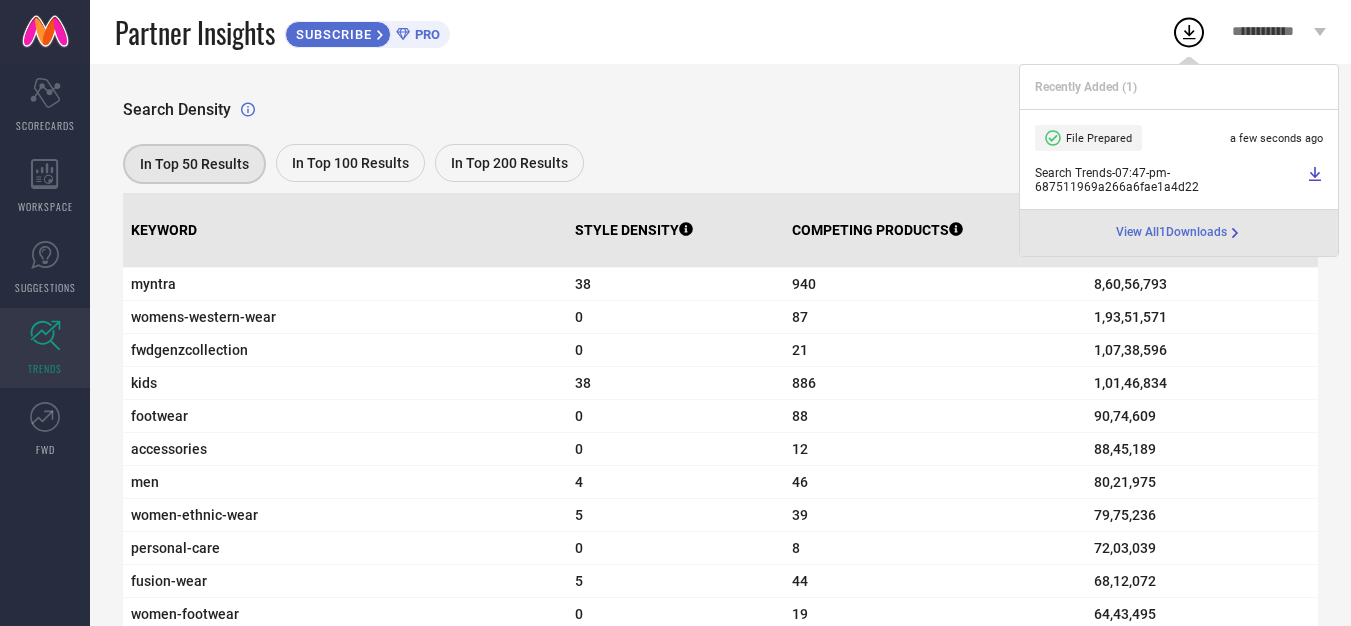 click on "Search Trends - 07:47-pm - 687511969a266a6fae1a4d22" at bounding box center (1168, 180) 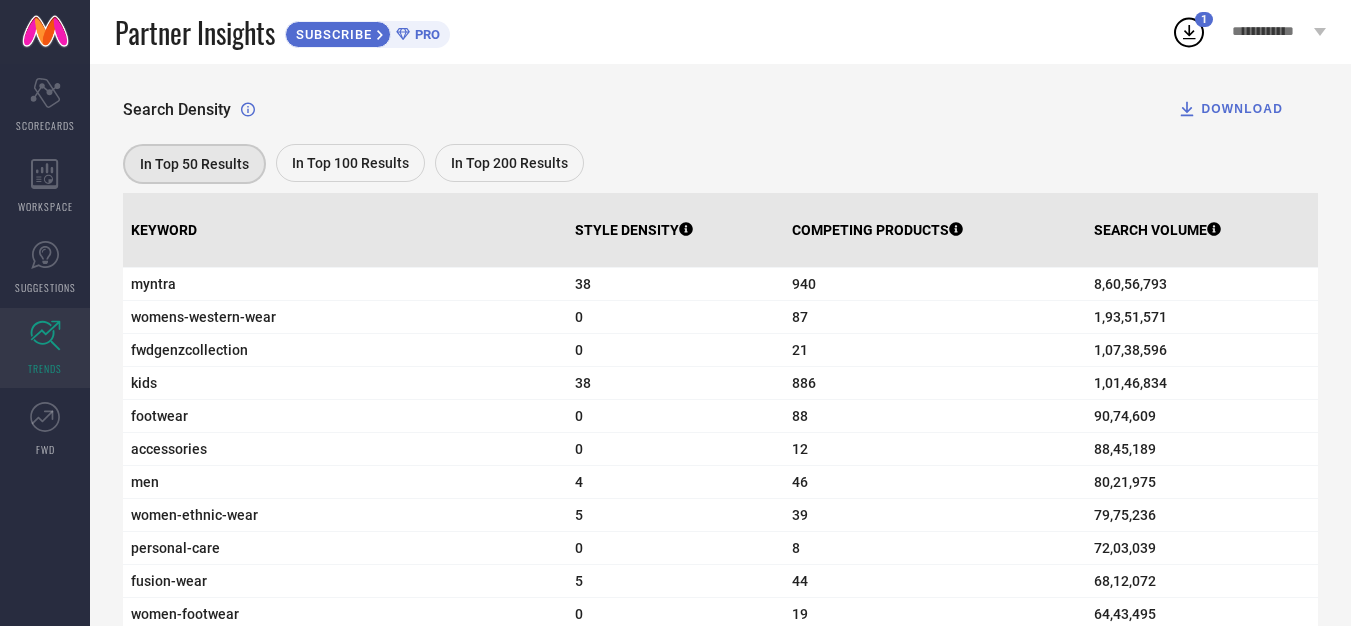 click on "In Top 100 Results" at bounding box center (355, 166) 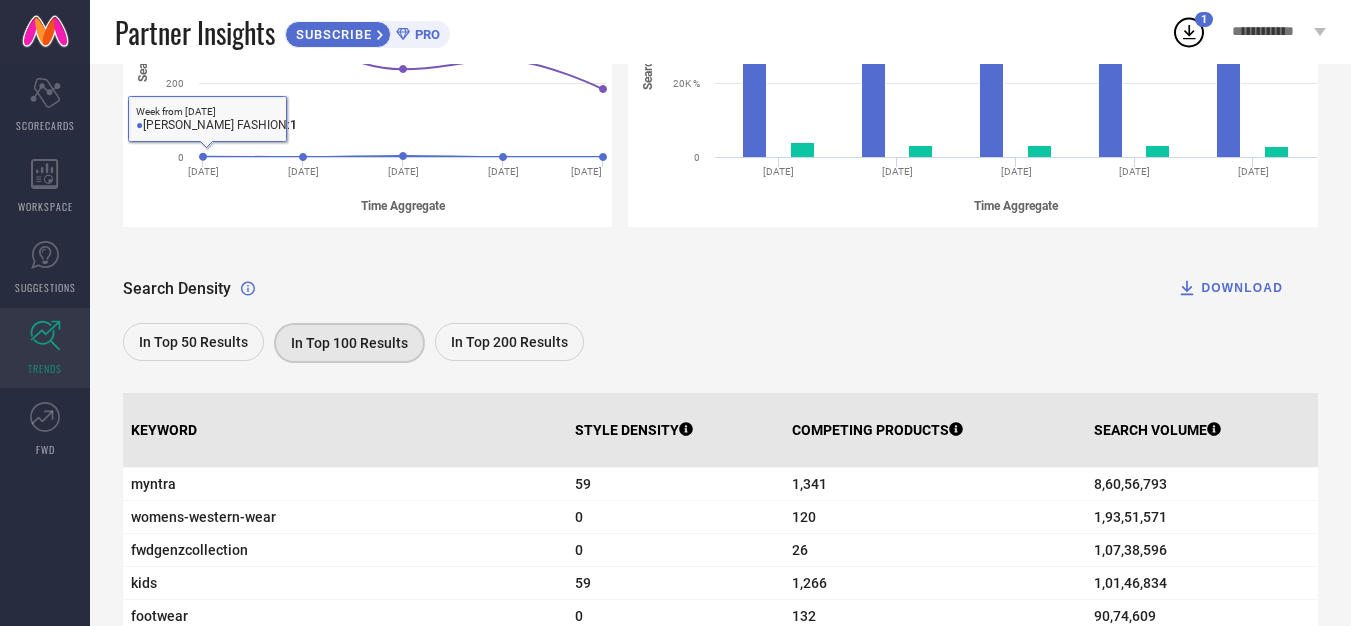 scroll, scrollTop: 648, scrollLeft: 0, axis: vertical 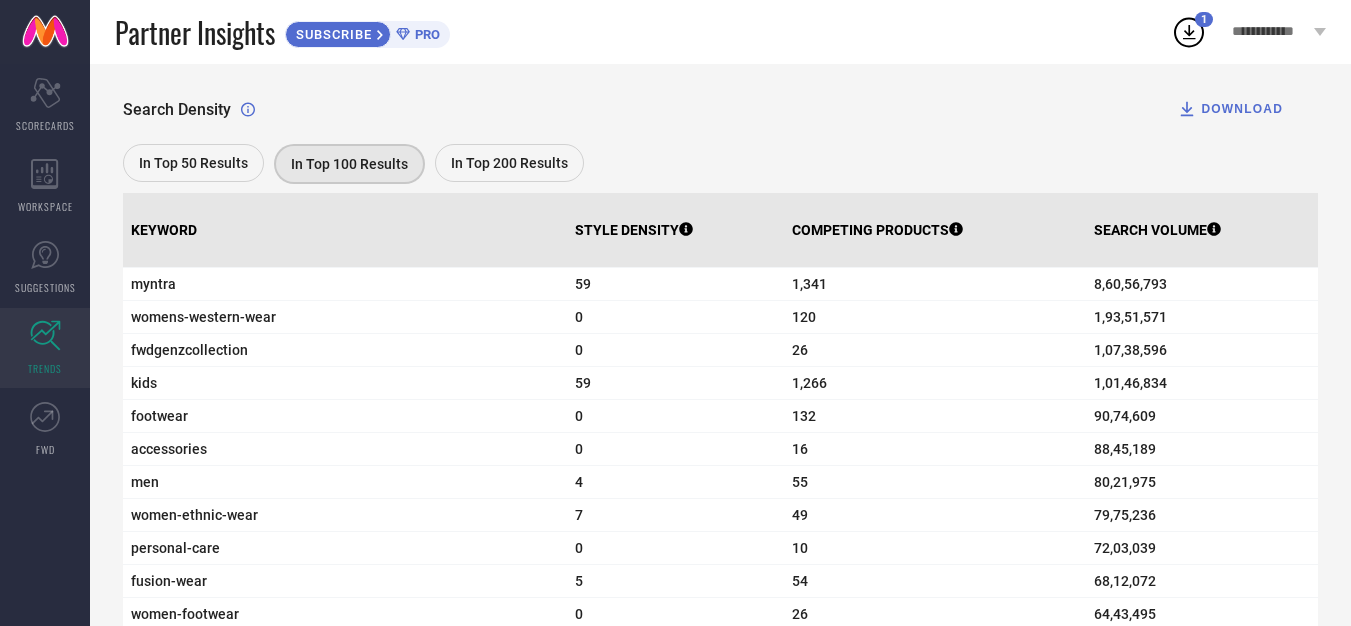 click on "In Top 50 Results" at bounding box center [193, 163] 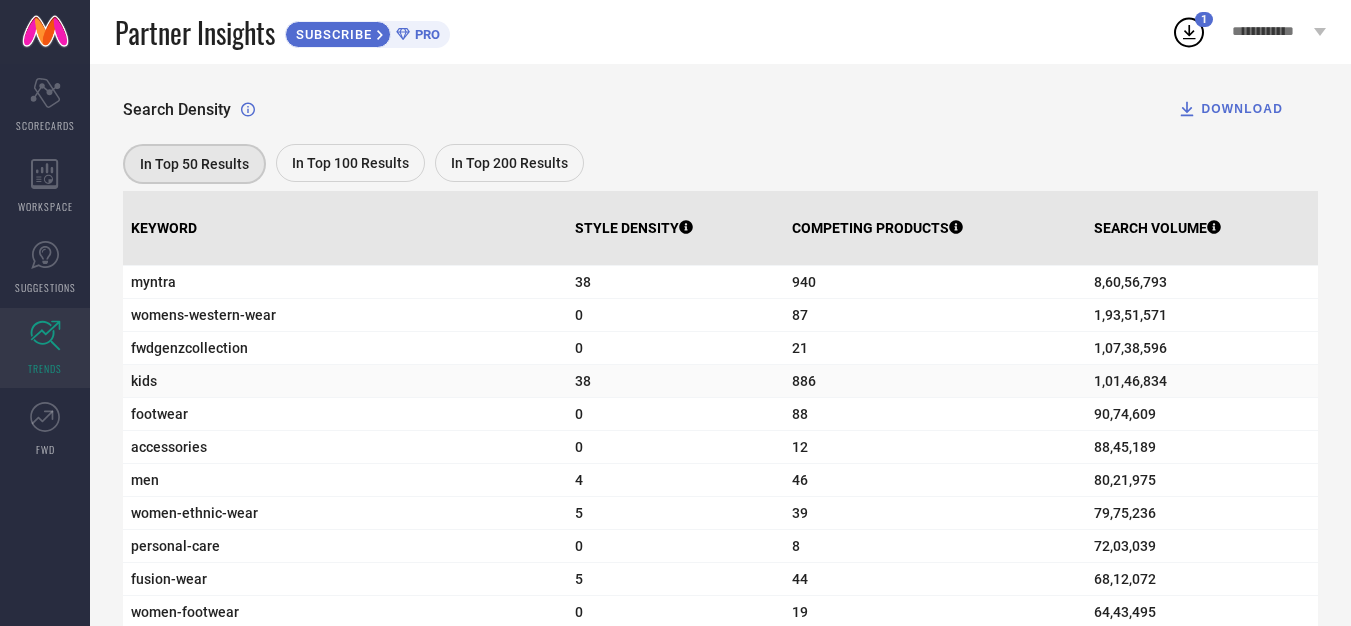 scroll, scrollTop: 648, scrollLeft: 0, axis: vertical 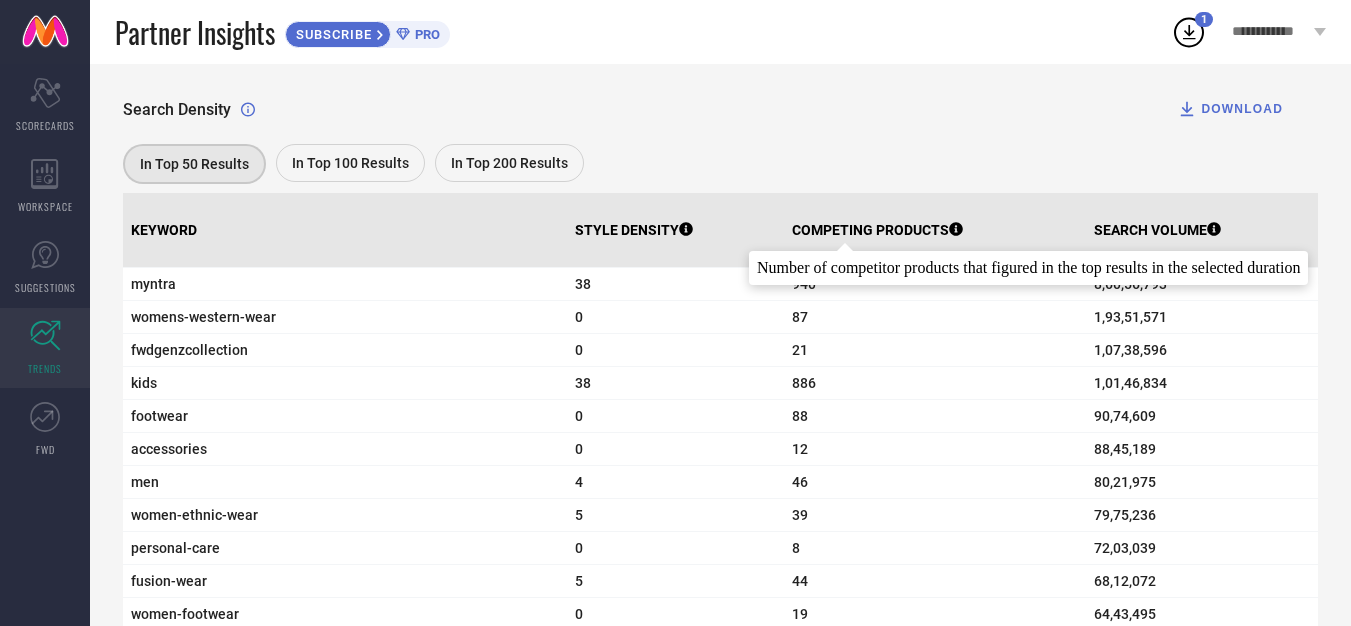 click 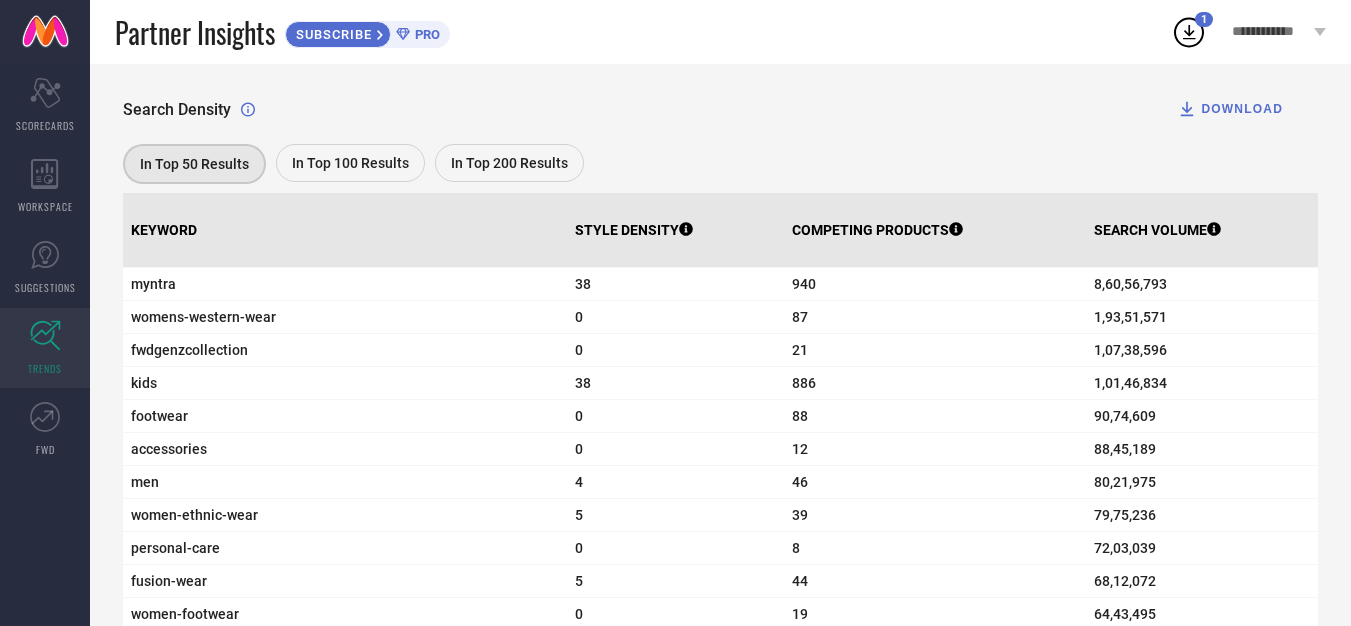click on "KEYWORD" at bounding box center (345, 230) 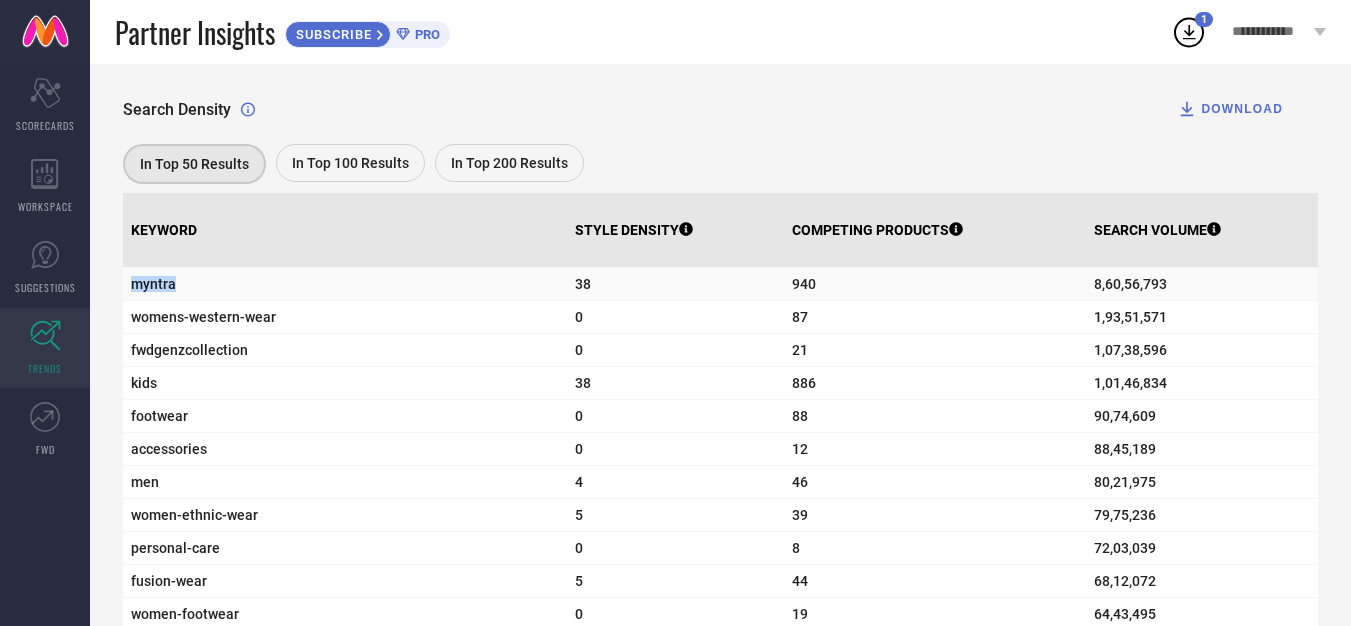 drag, startPoint x: 134, startPoint y: 285, endPoint x: 204, endPoint y: 285, distance: 70 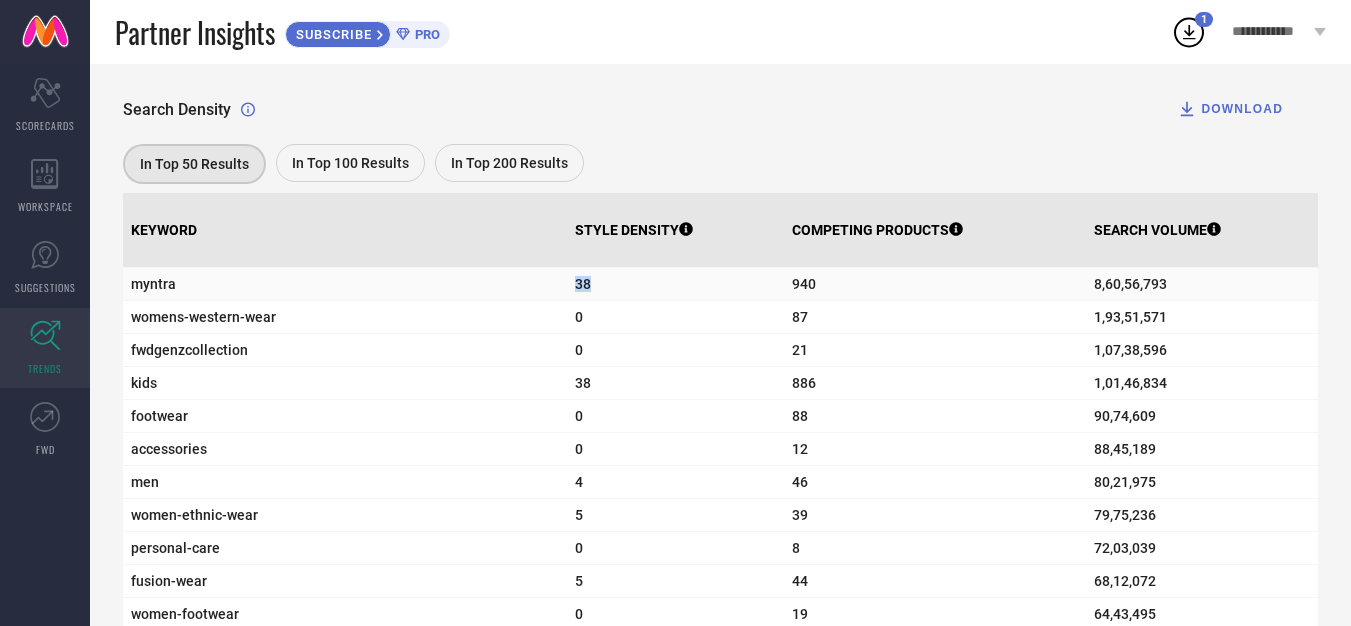 drag, startPoint x: 506, startPoint y: 285, endPoint x: 537, endPoint y: 289, distance: 31.257 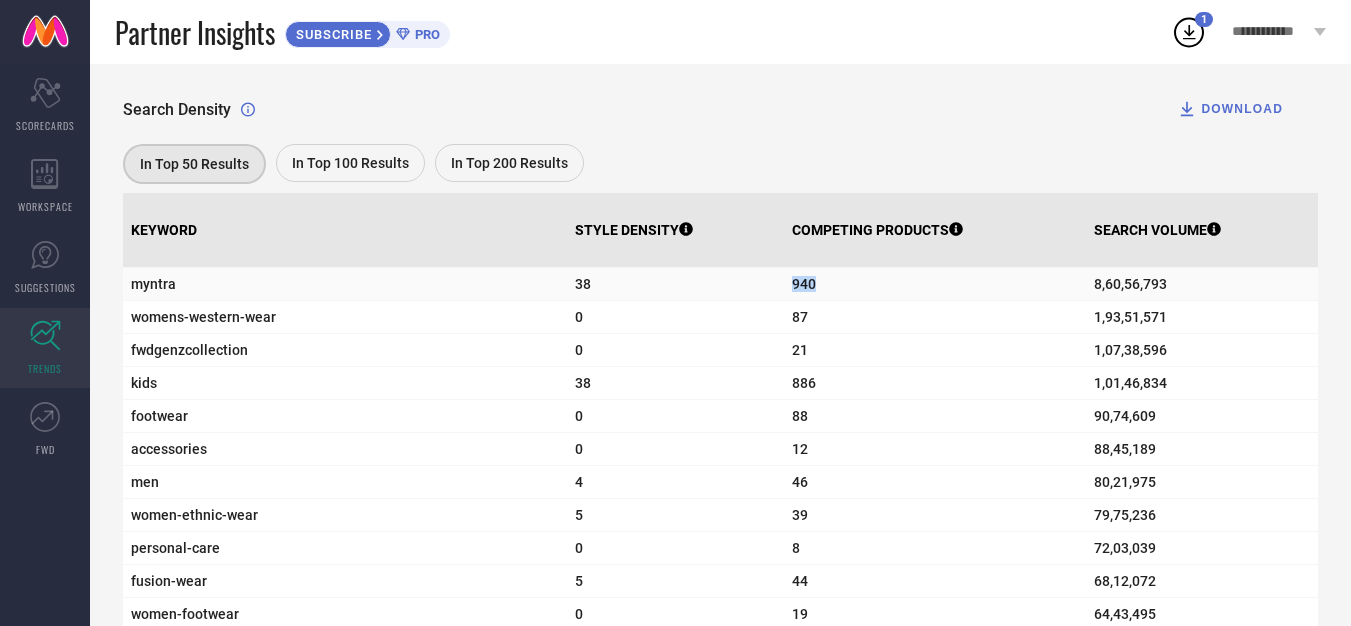 drag, startPoint x: 743, startPoint y: 283, endPoint x: 802, endPoint y: 285, distance: 59.03389 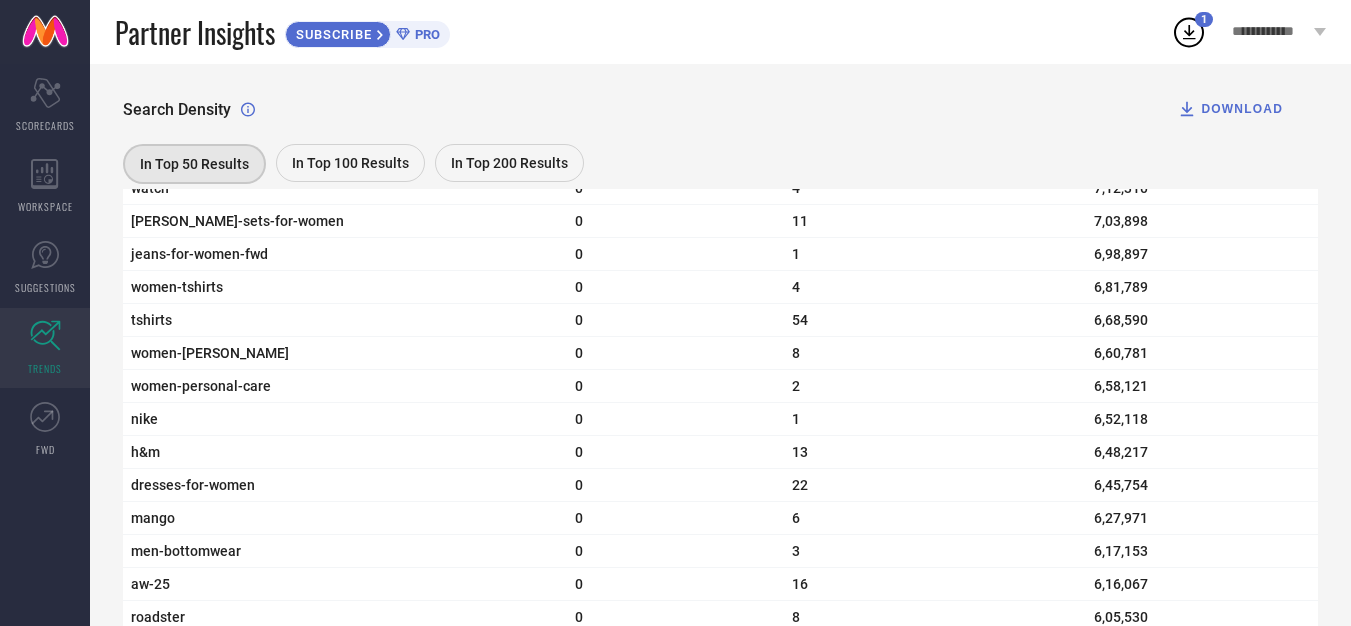 scroll, scrollTop: 2848, scrollLeft: 0, axis: vertical 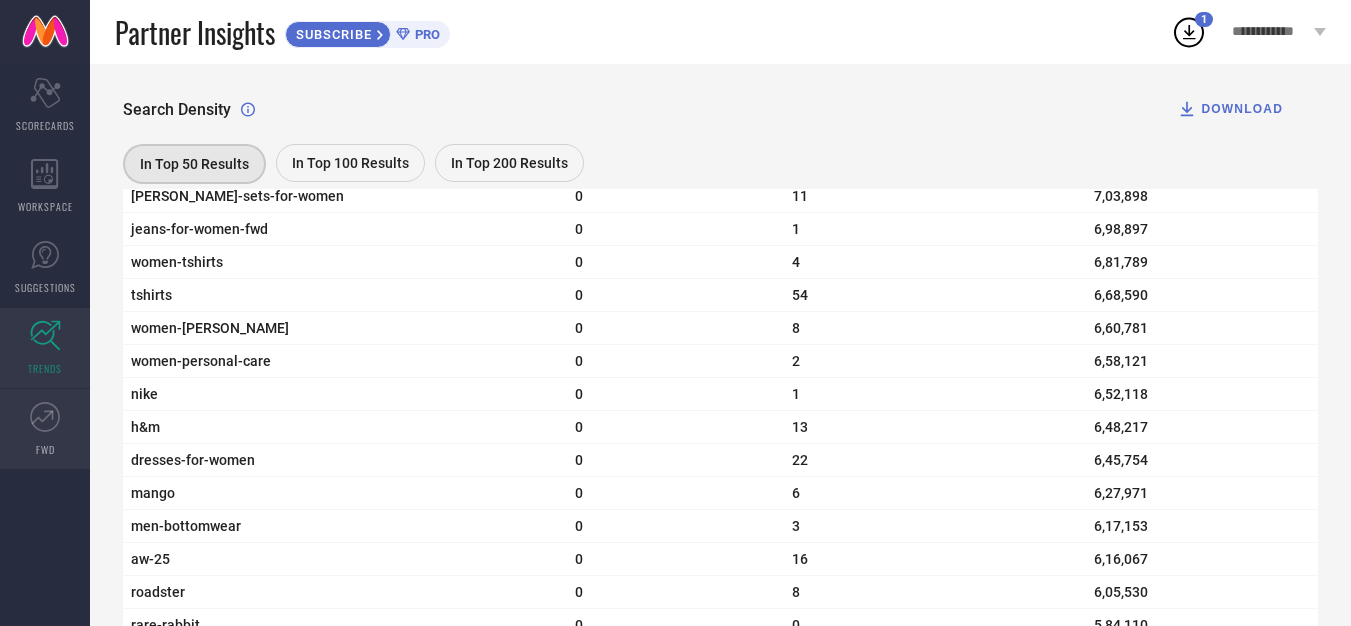 click 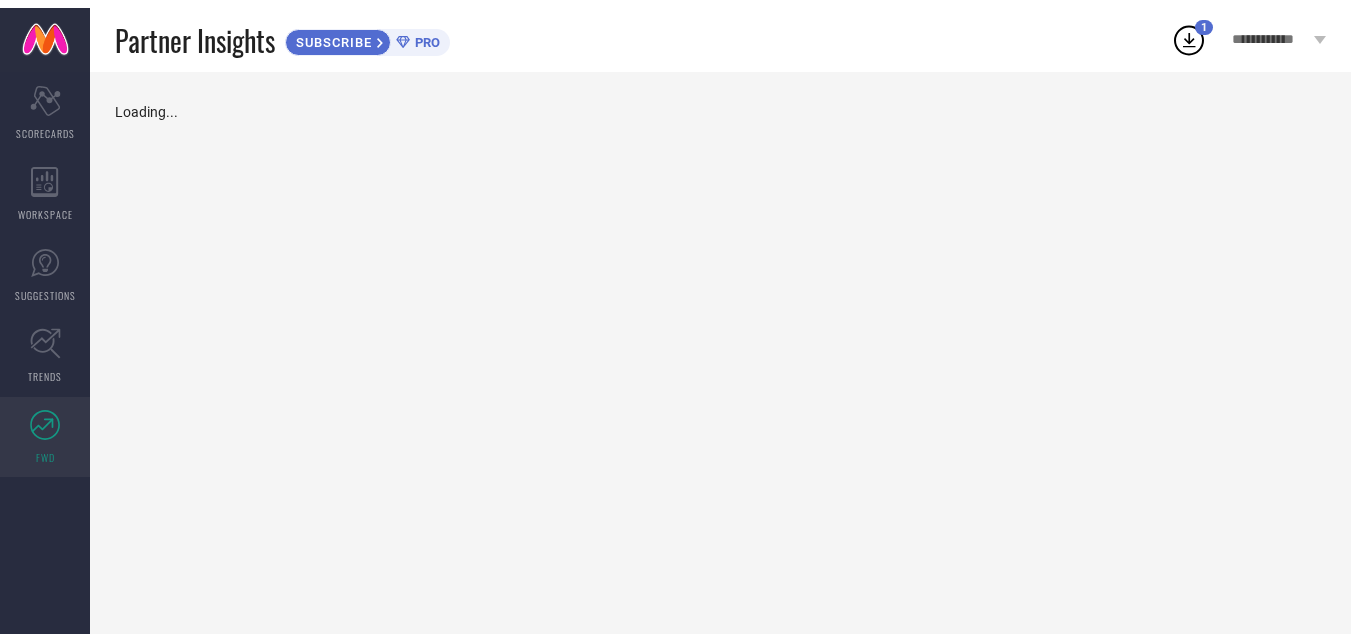 scroll, scrollTop: 0, scrollLeft: 0, axis: both 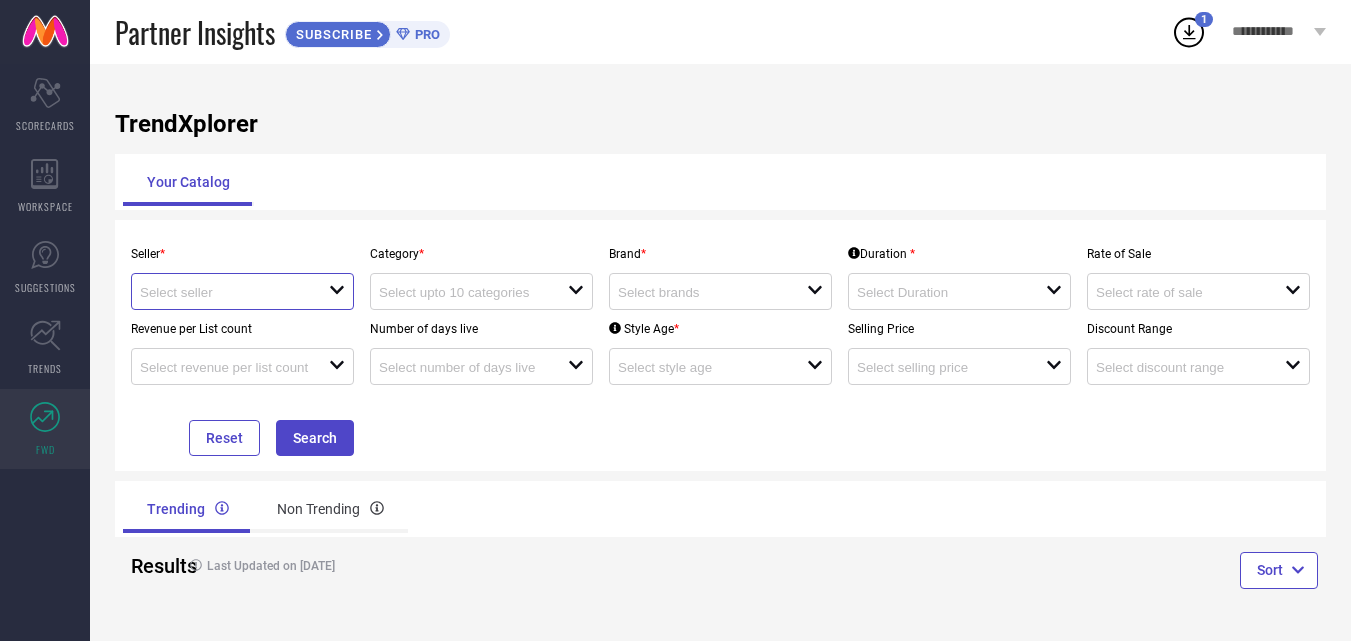 click at bounding box center (225, 292) 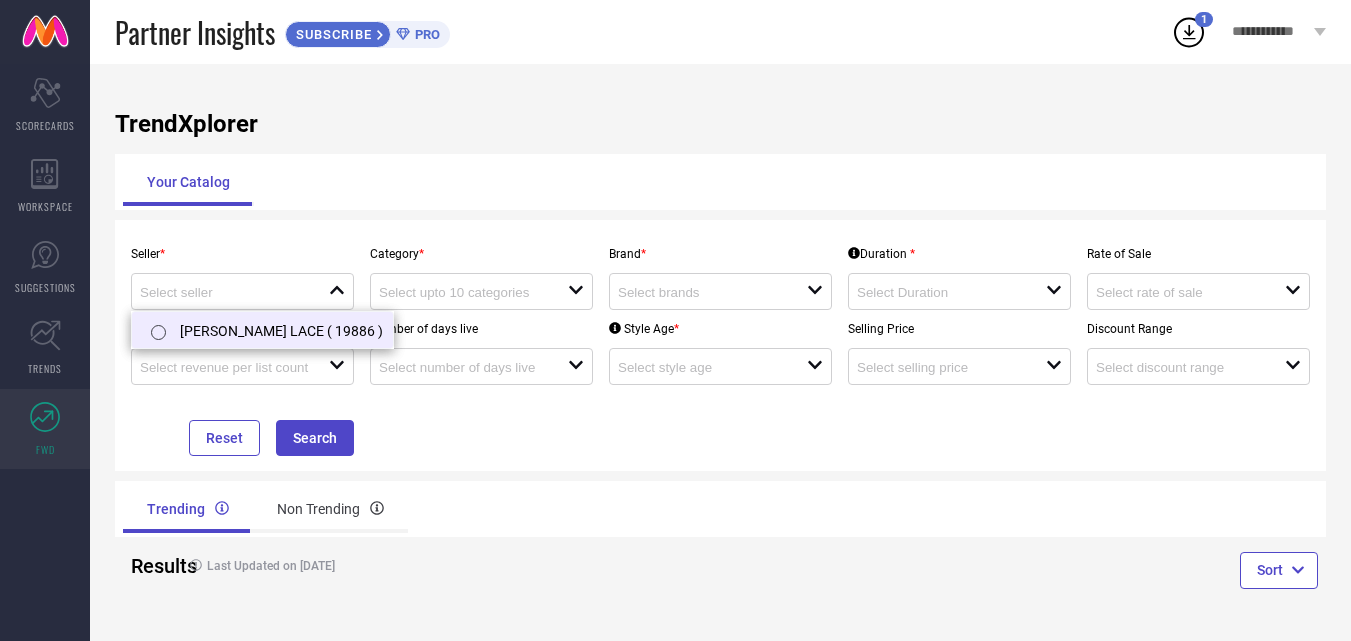 click on "[PERSON_NAME] LACE ( 19886 )" at bounding box center (262, 330) 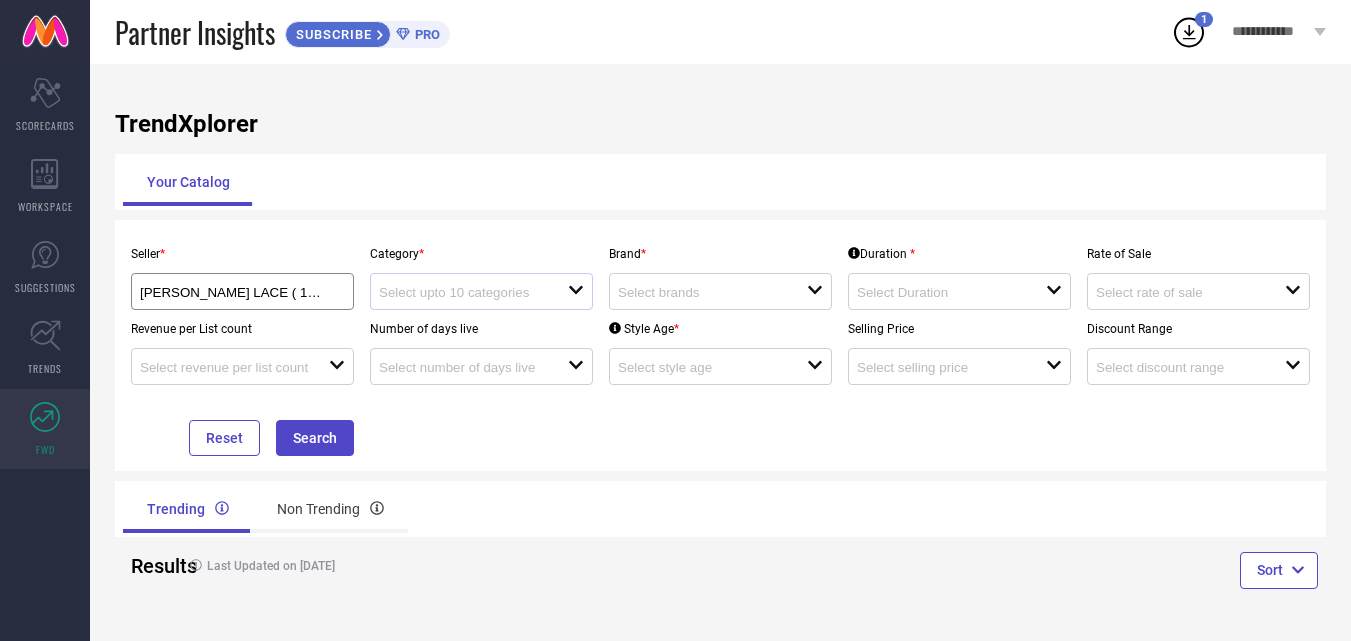 click at bounding box center [473, 291] 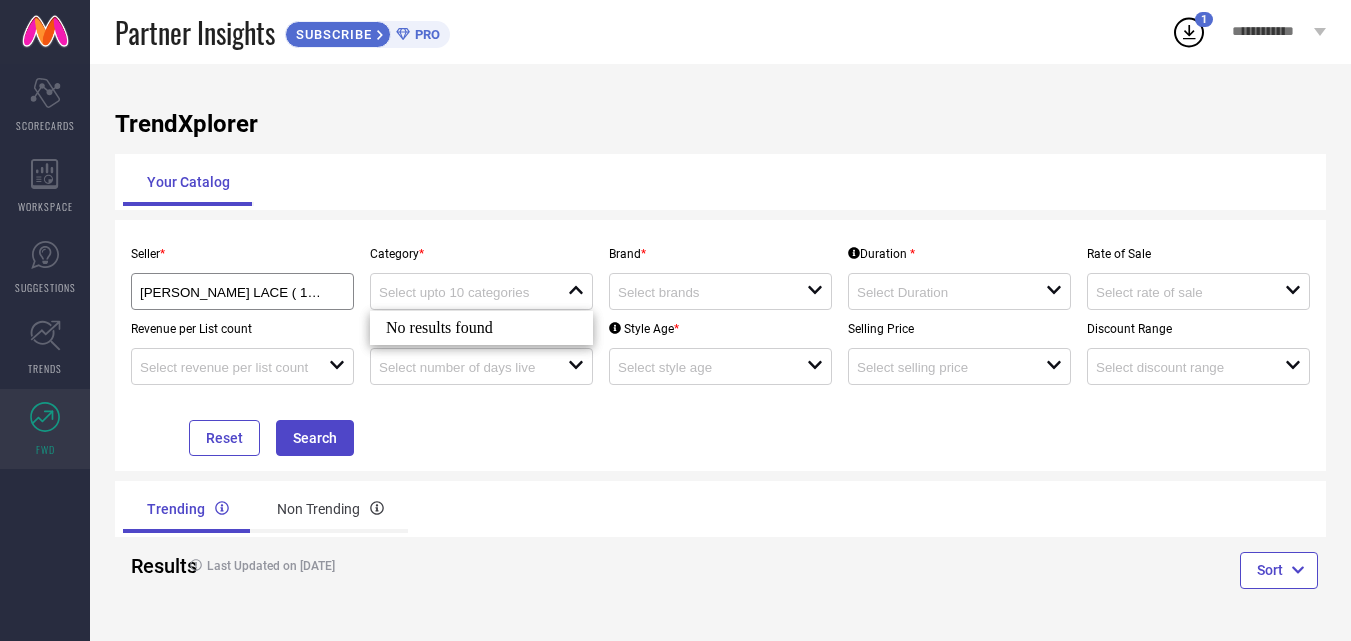 click on "Trending Non Trending" at bounding box center (720, 509) 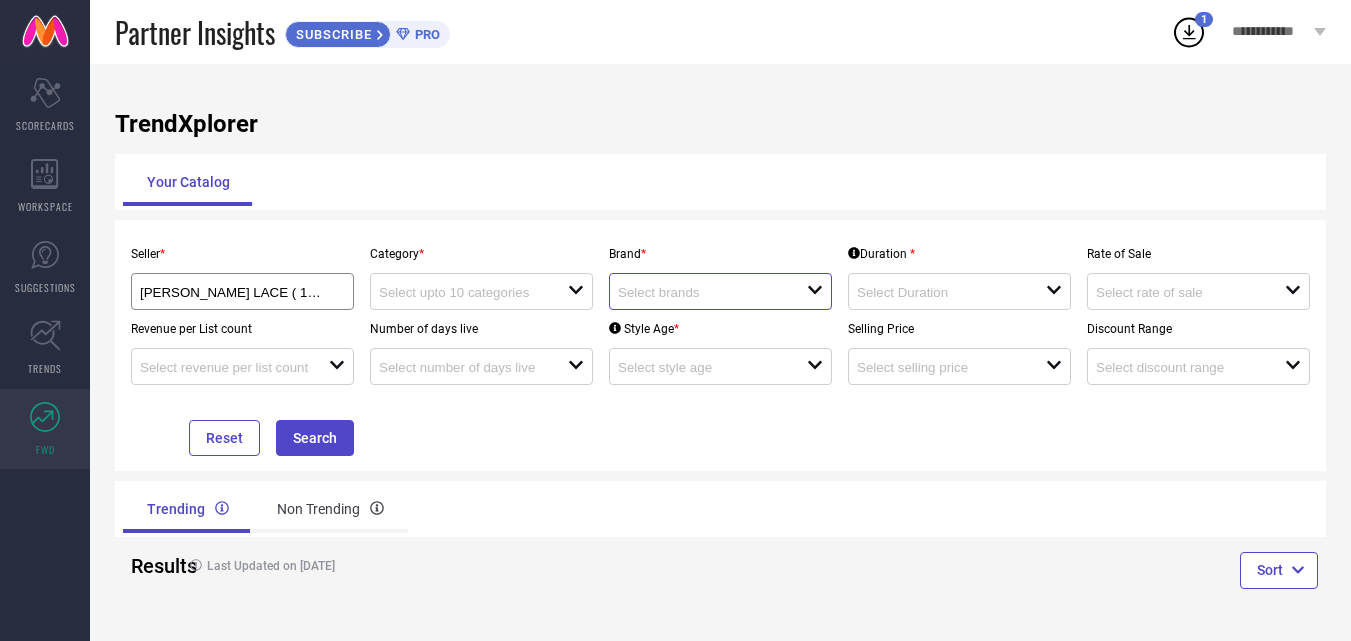click at bounding box center (703, 292) 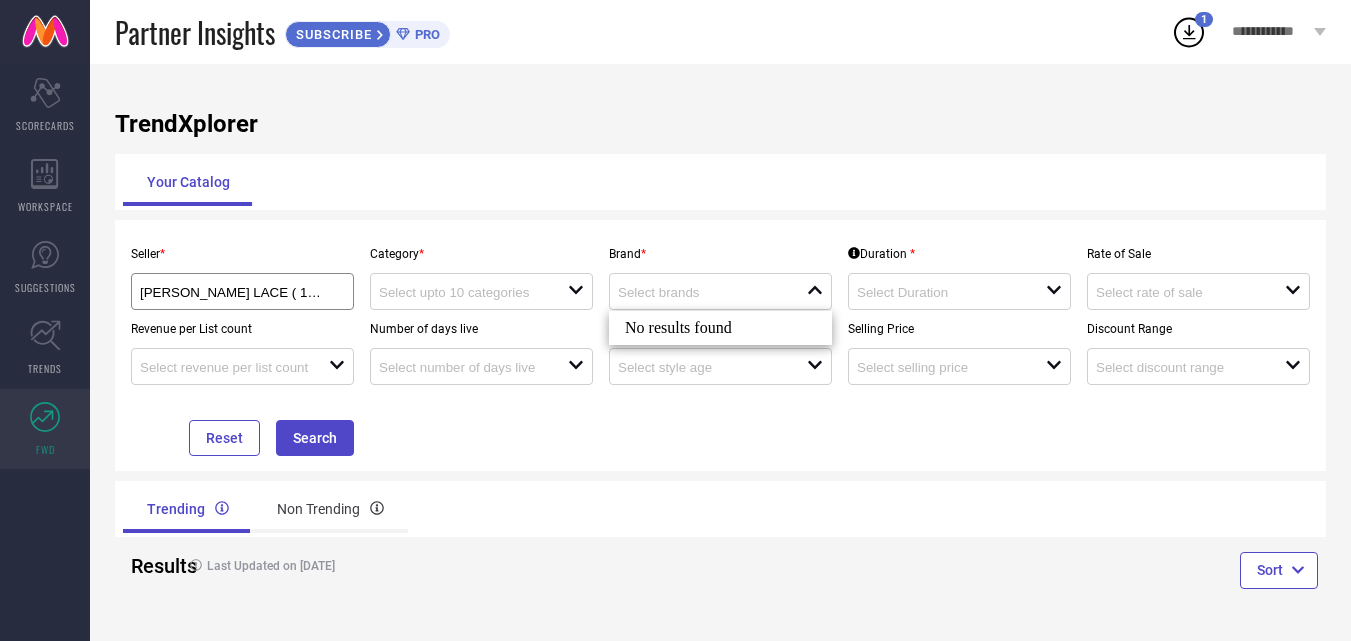 click on "No results found" at bounding box center (720, 328) 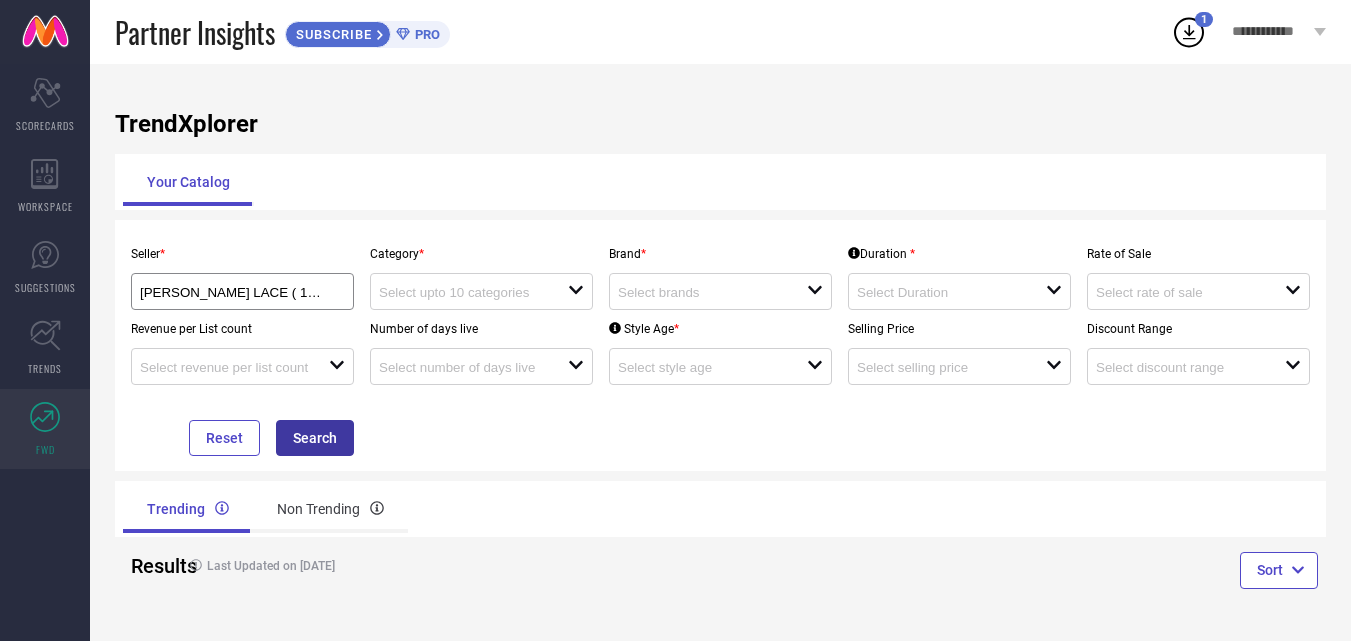 click on "Search" at bounding box center (315, 438) 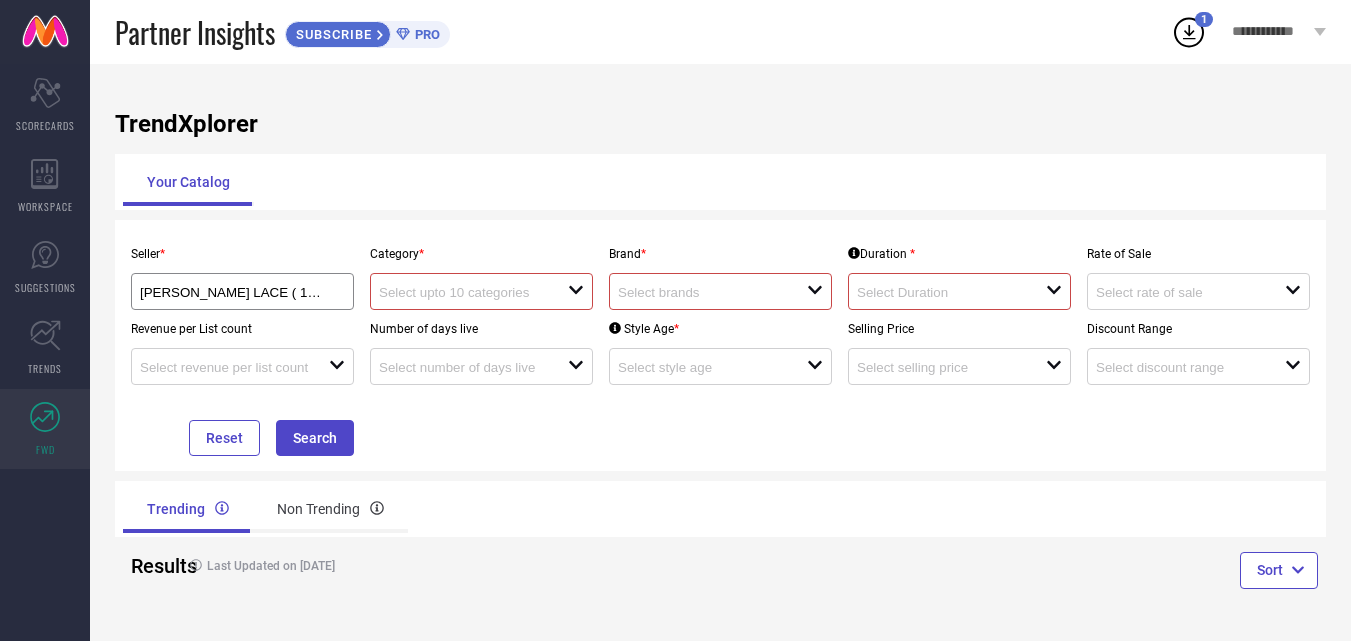 click on "open" 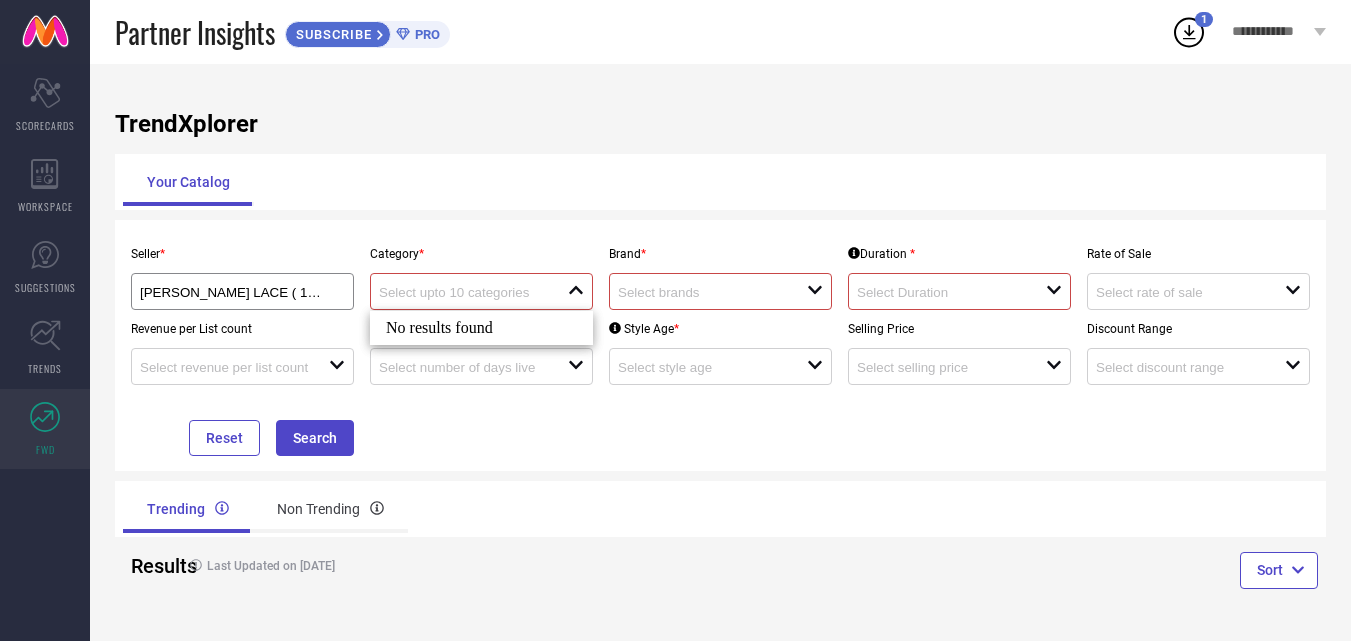 click on "close" 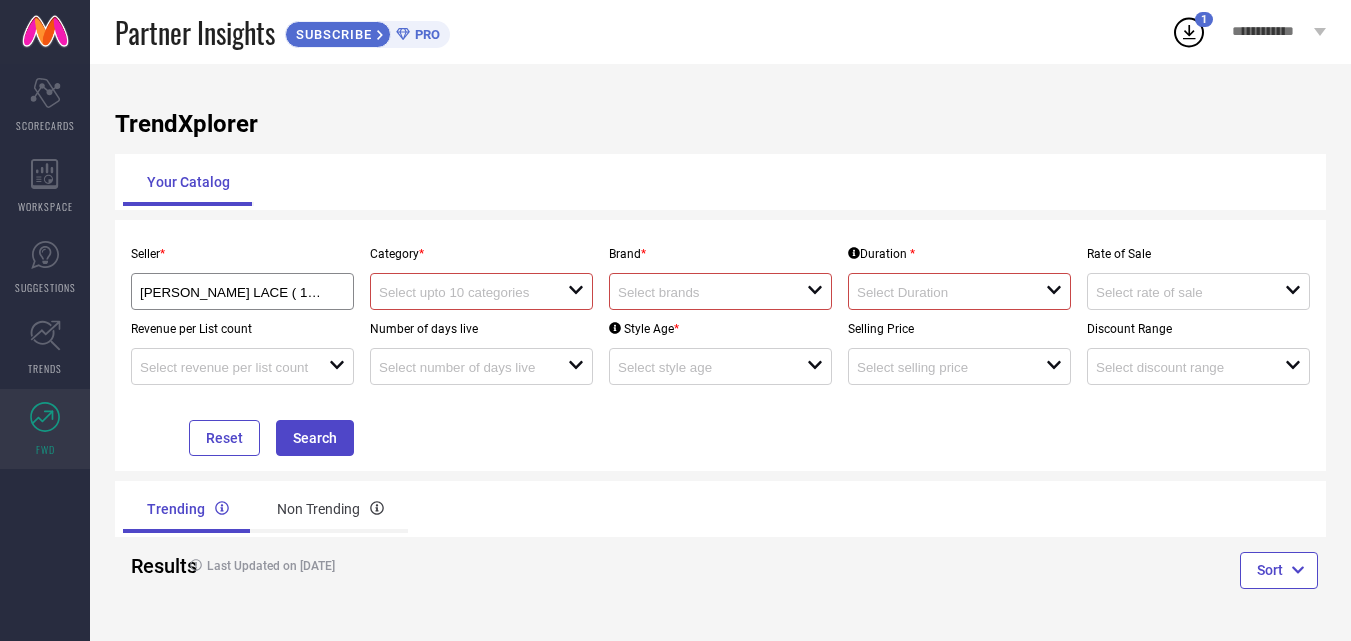 click on "open" 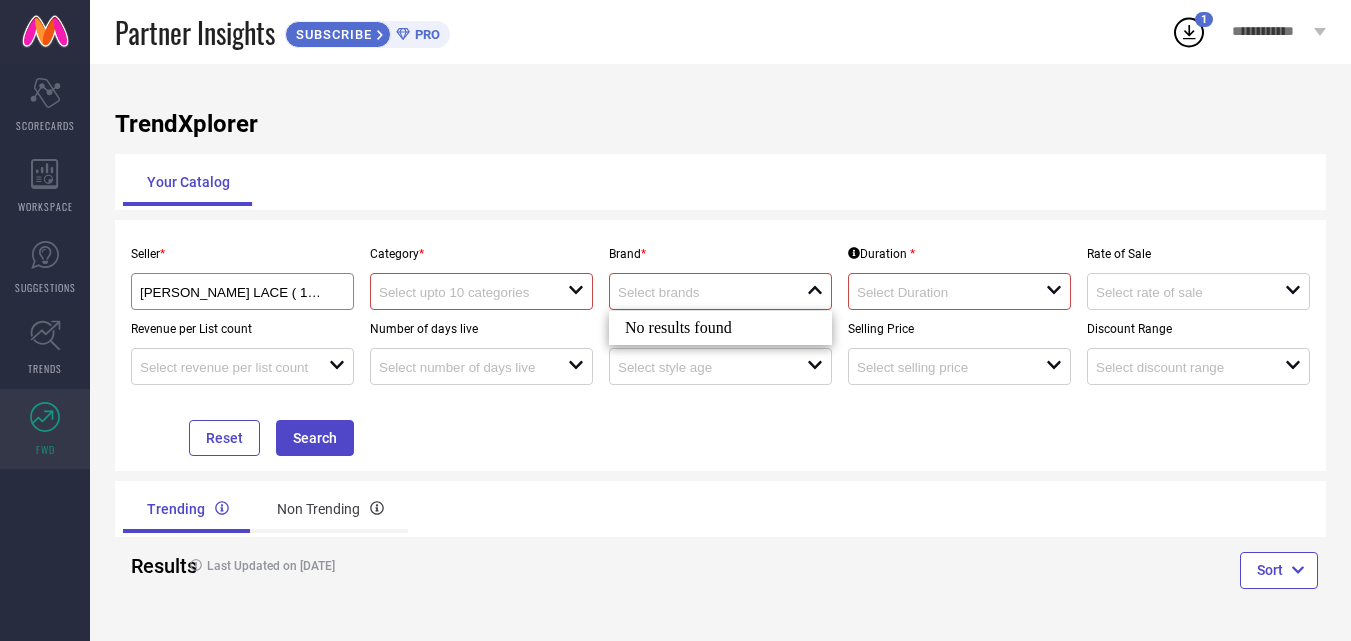 click on "Sort" at bounding box center (1024, 573) 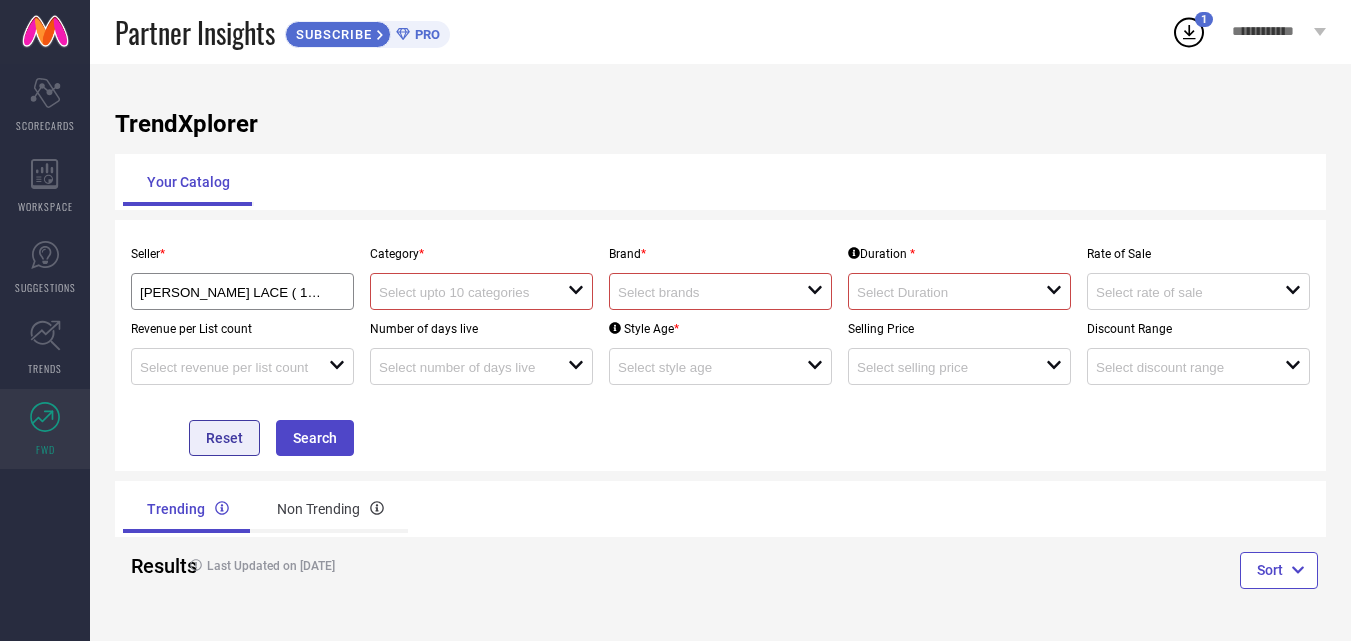 click on "Reset" at bounding box center [224, 438] 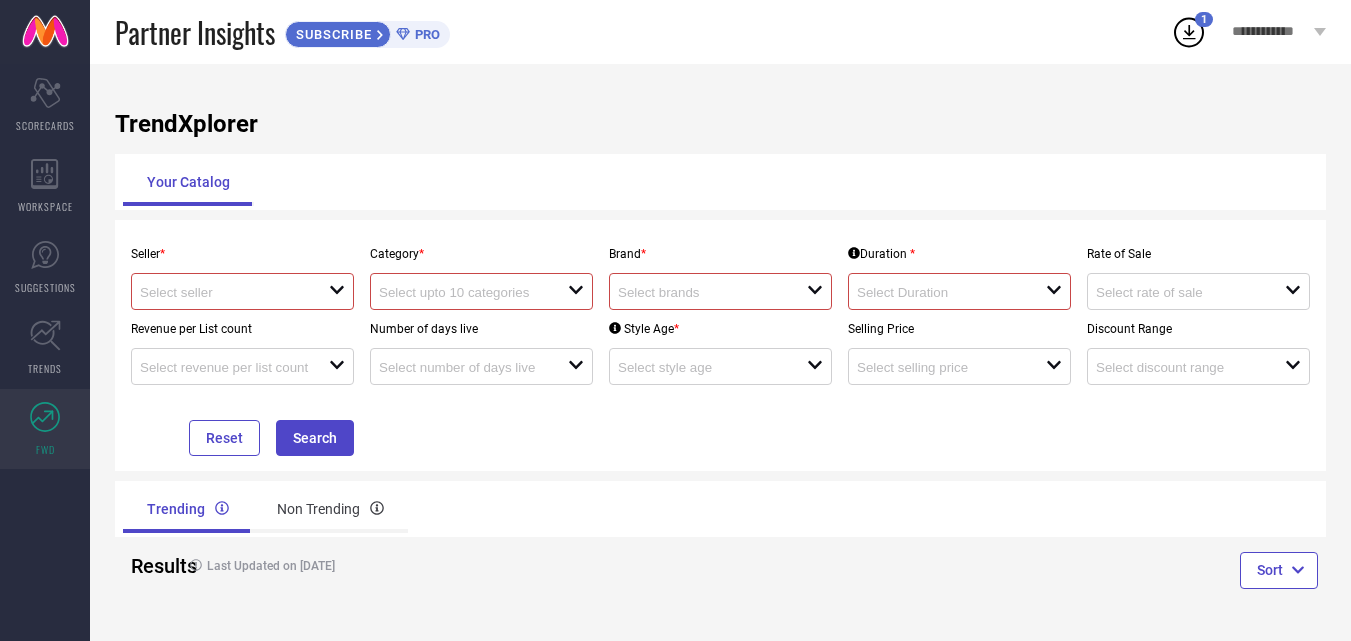 click at bounding box center [225, 292] 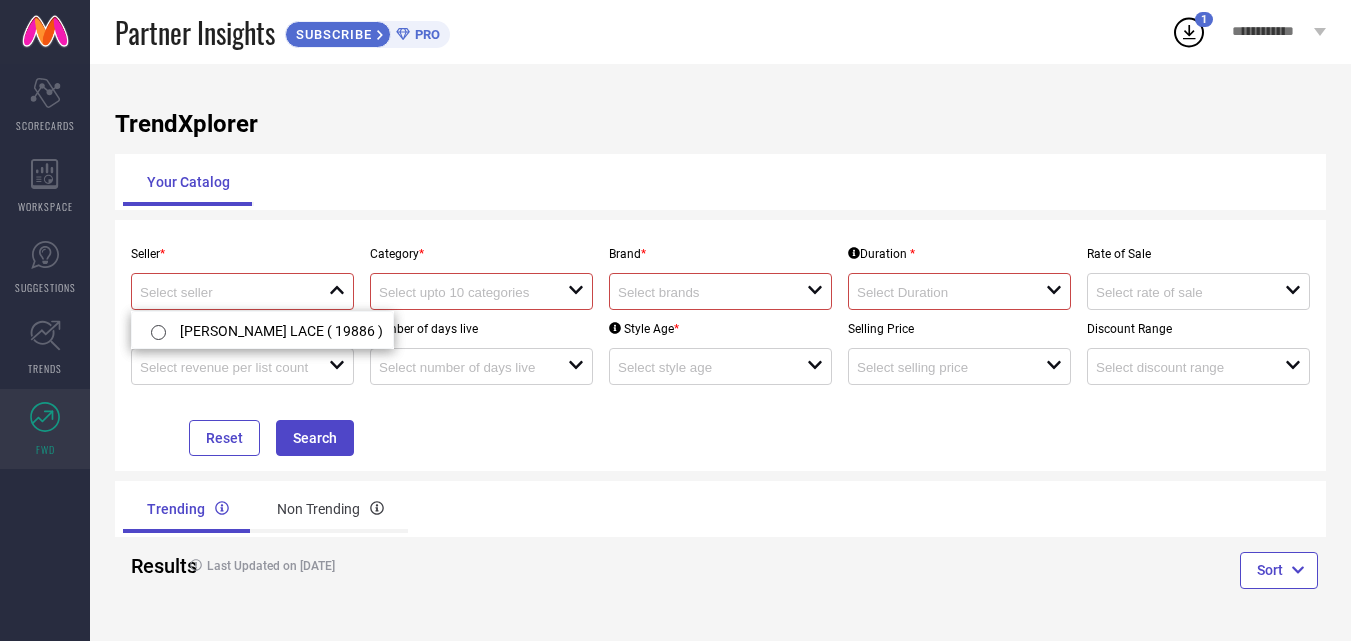 scroll, scrollTop: 4, scrollLeft: 0, axis: vertical 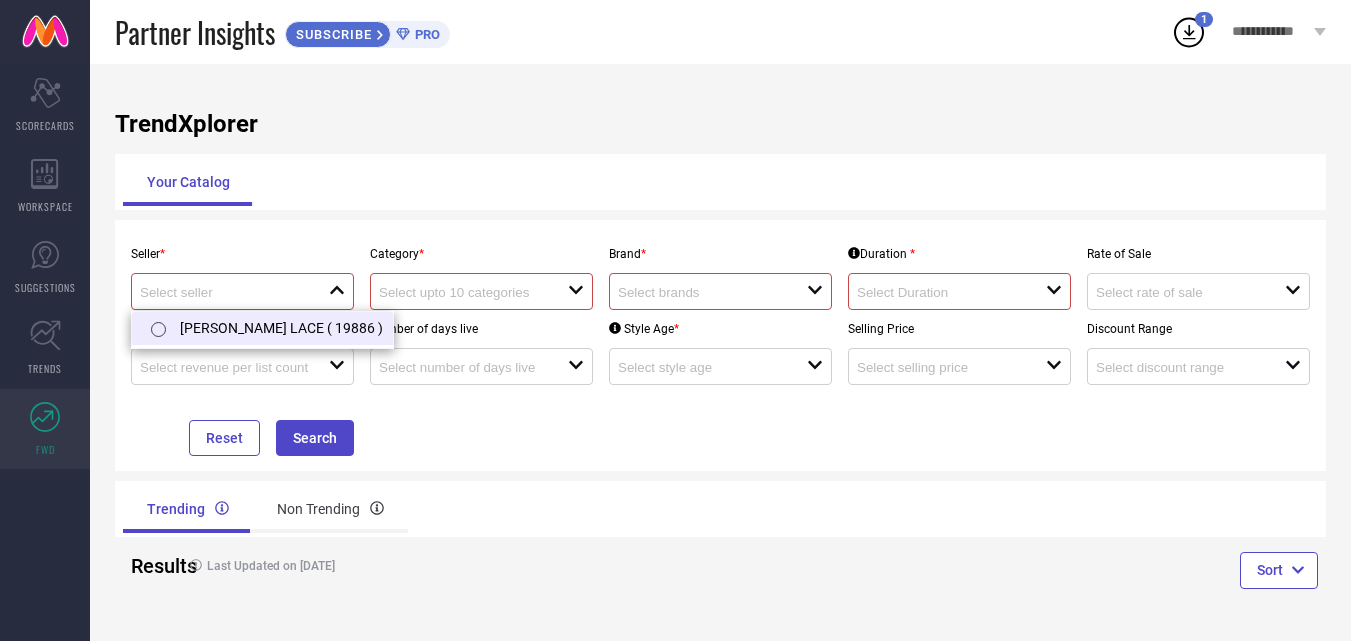 click on "[PERSON_NAME] LACE ( 19886 )" at bounding box center [262, 327] 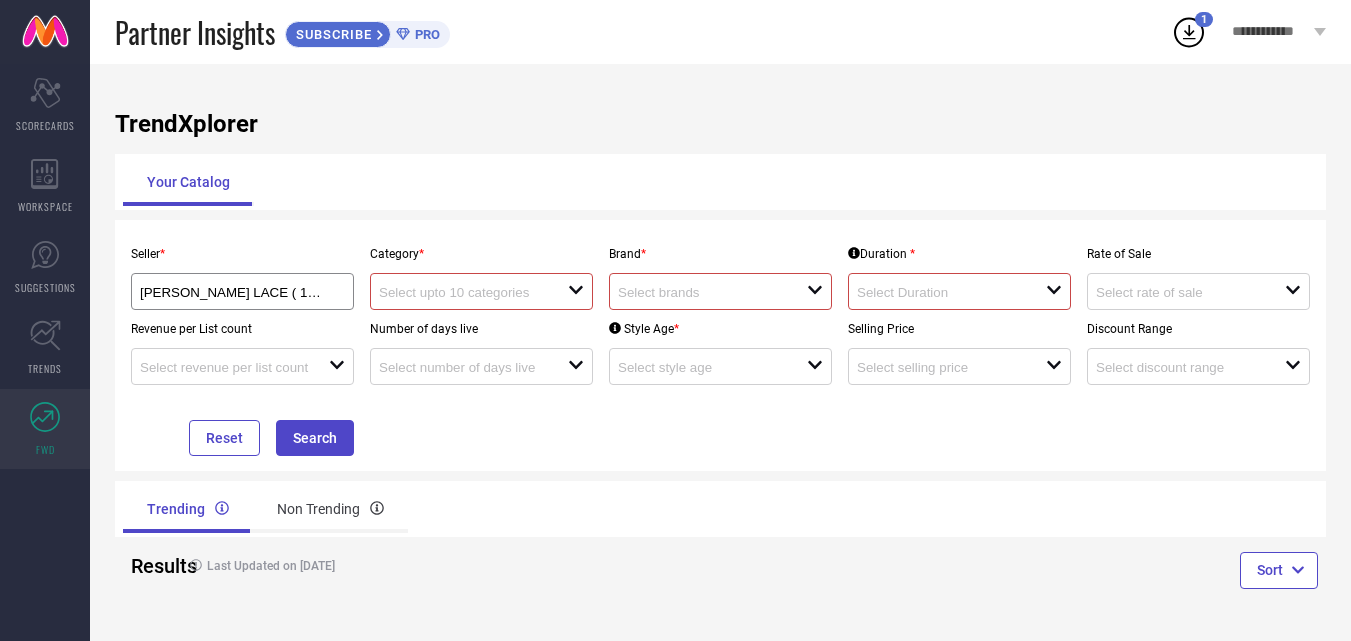 click on "open" at bounding box center [481, 291] 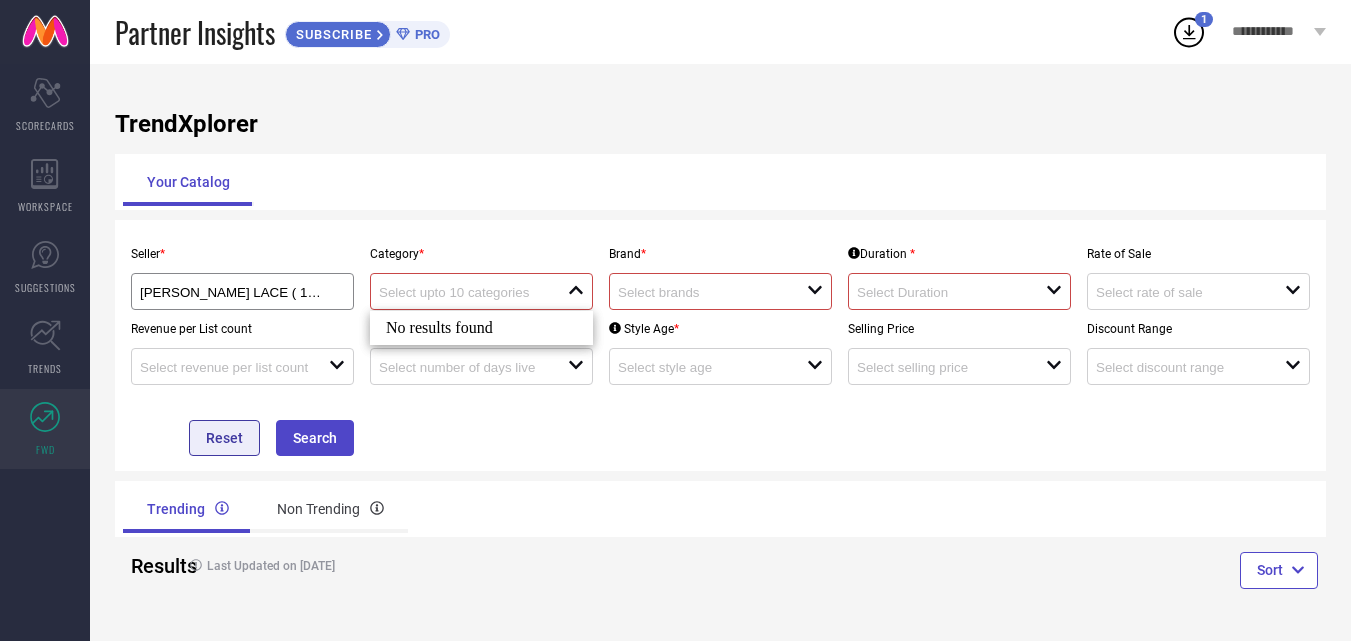 click on "Reset" at bounding box center (224, 438) 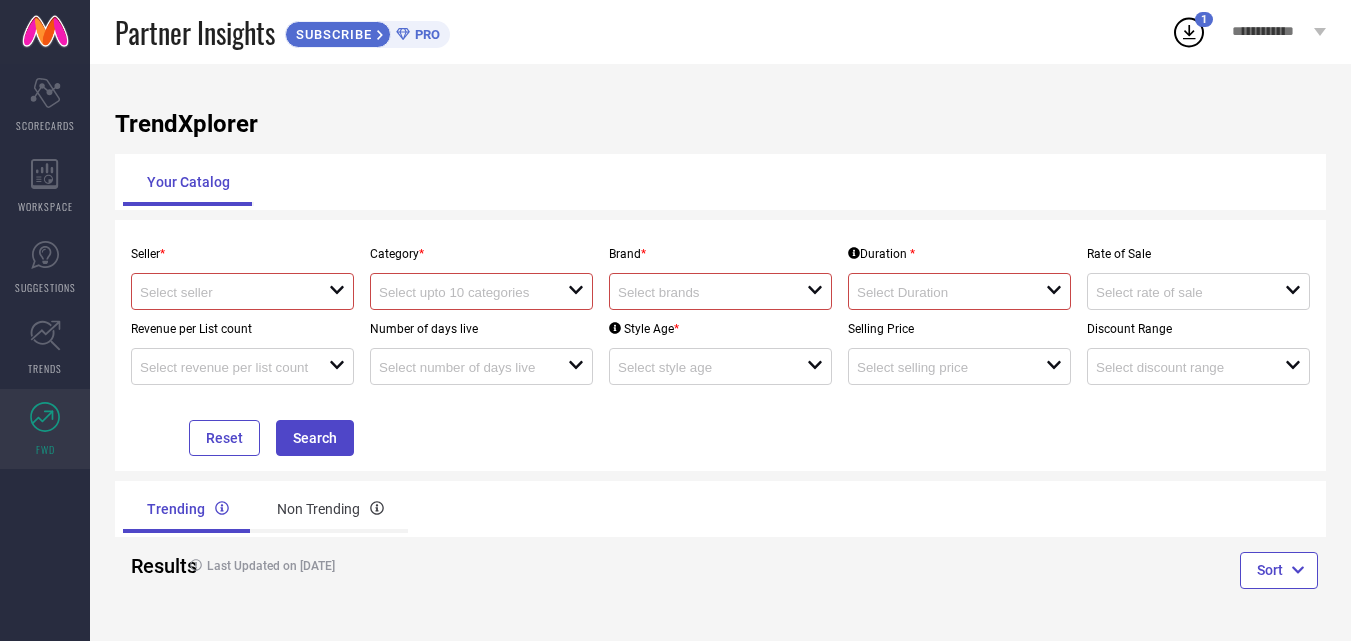 click on "open" at bounding box center (481, 291) 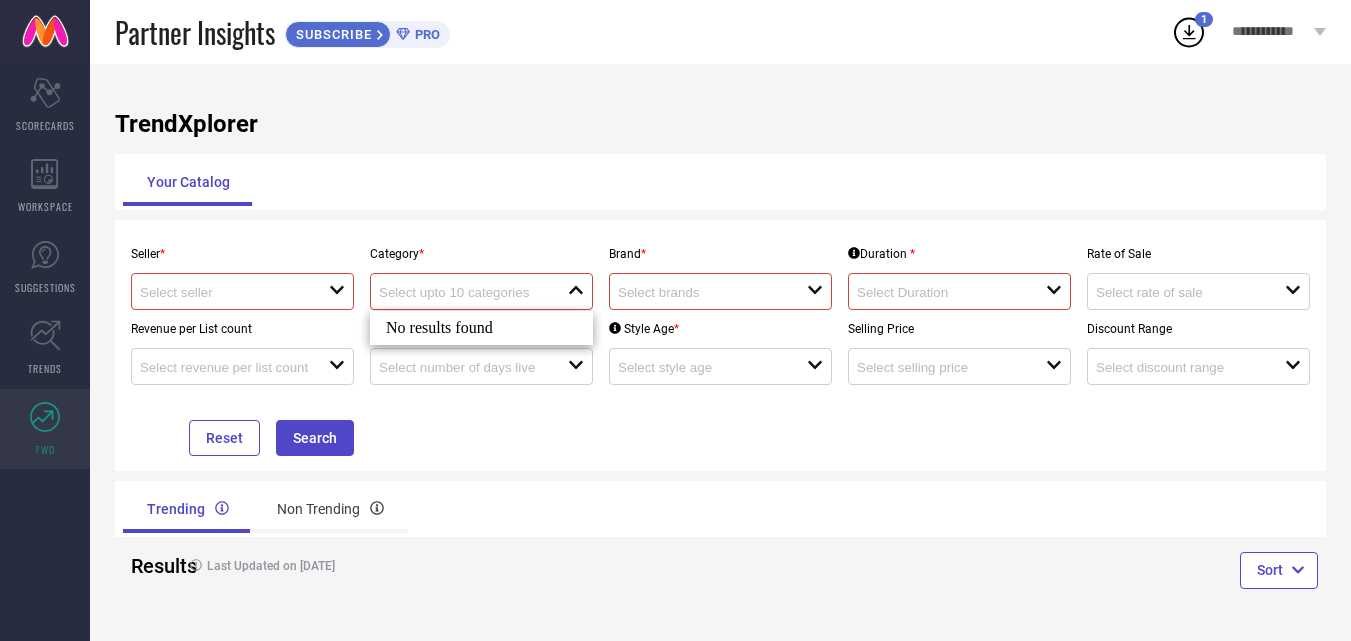 click on "close" 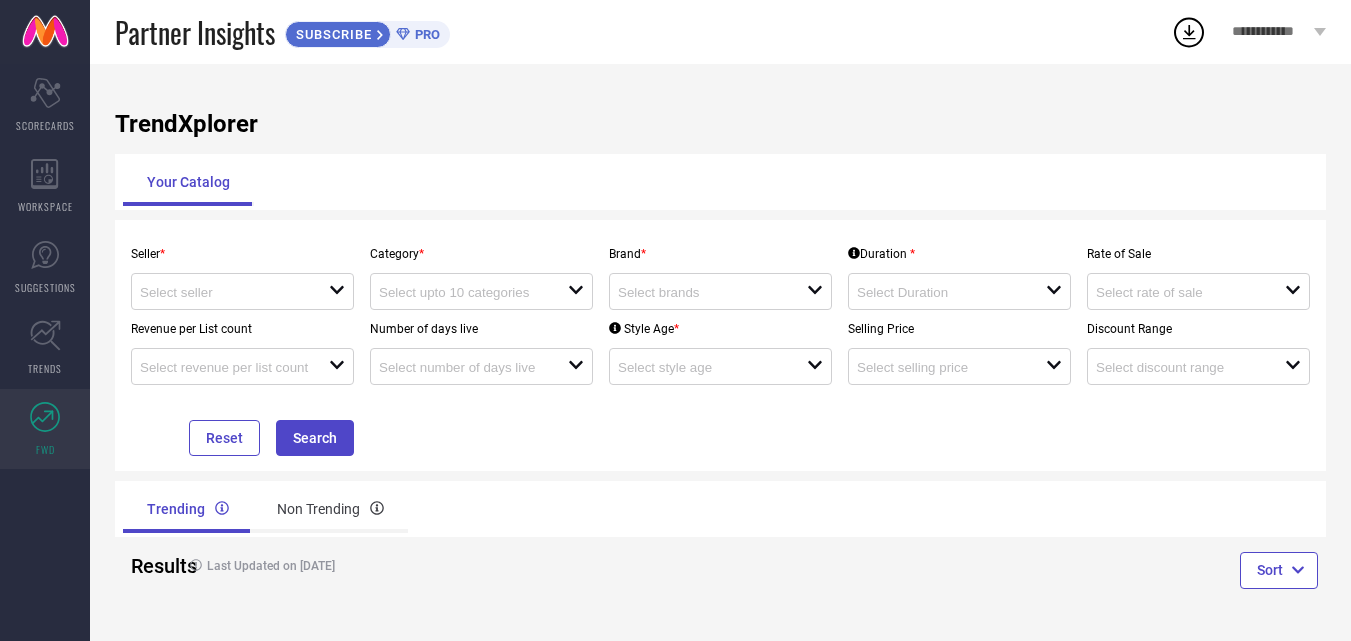 scroll, scrollTop: 0, scrollLeft: 0, axis: both 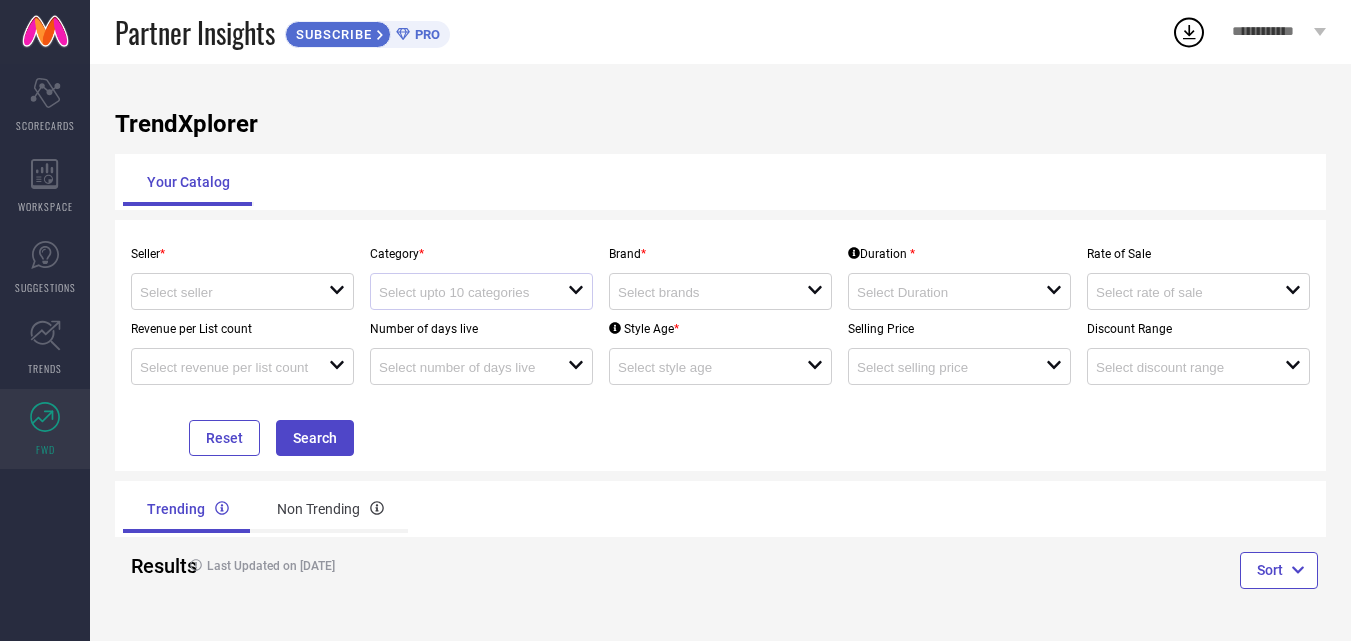 click on "open" 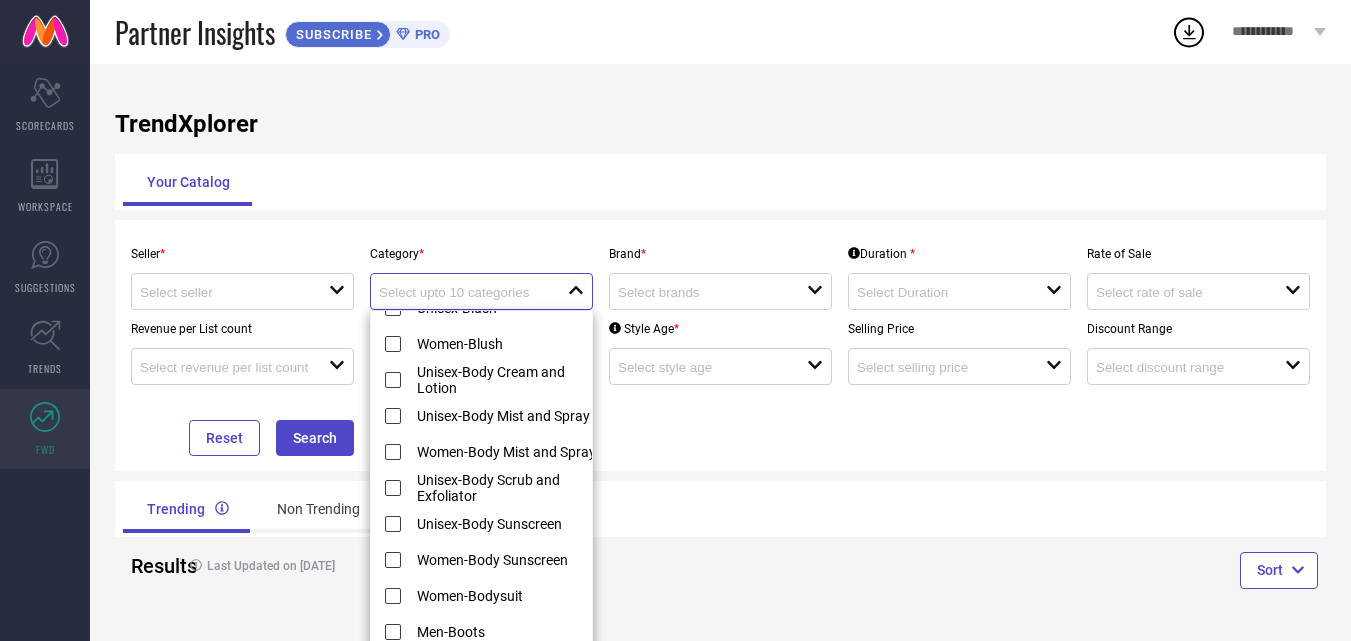 scroll, scrollTop: 600, scrollLeft: 0, axis: vertical 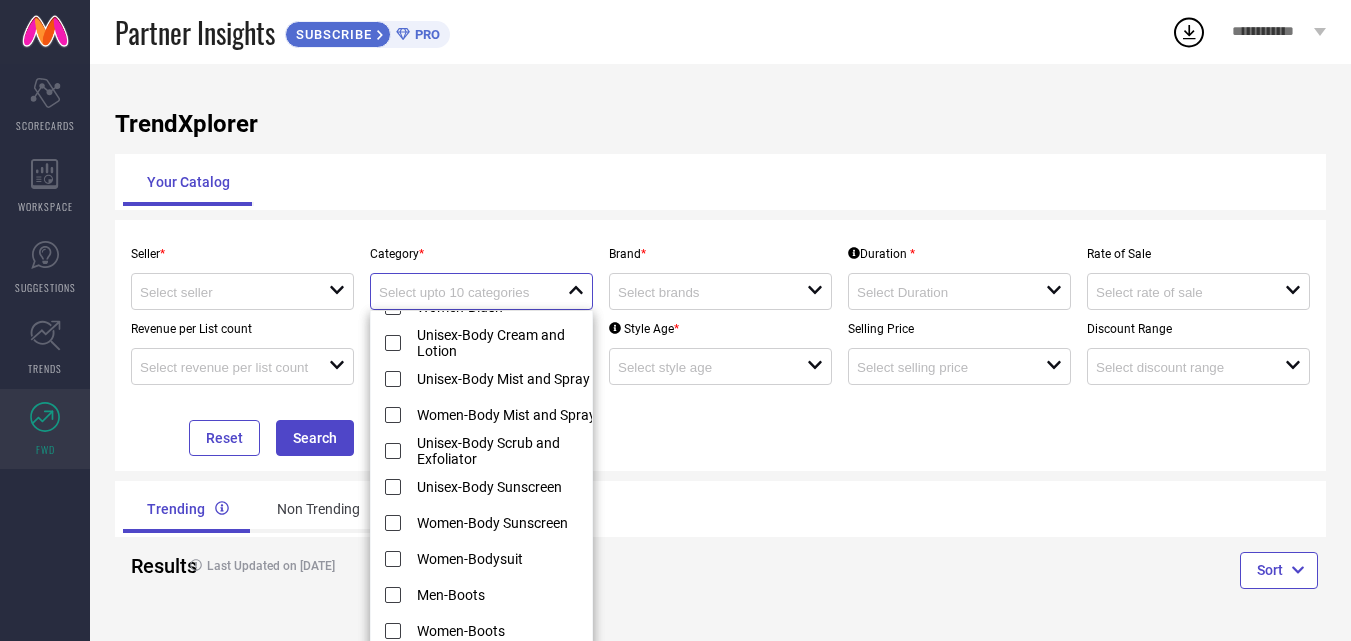 click at bounding box center [464, 292] 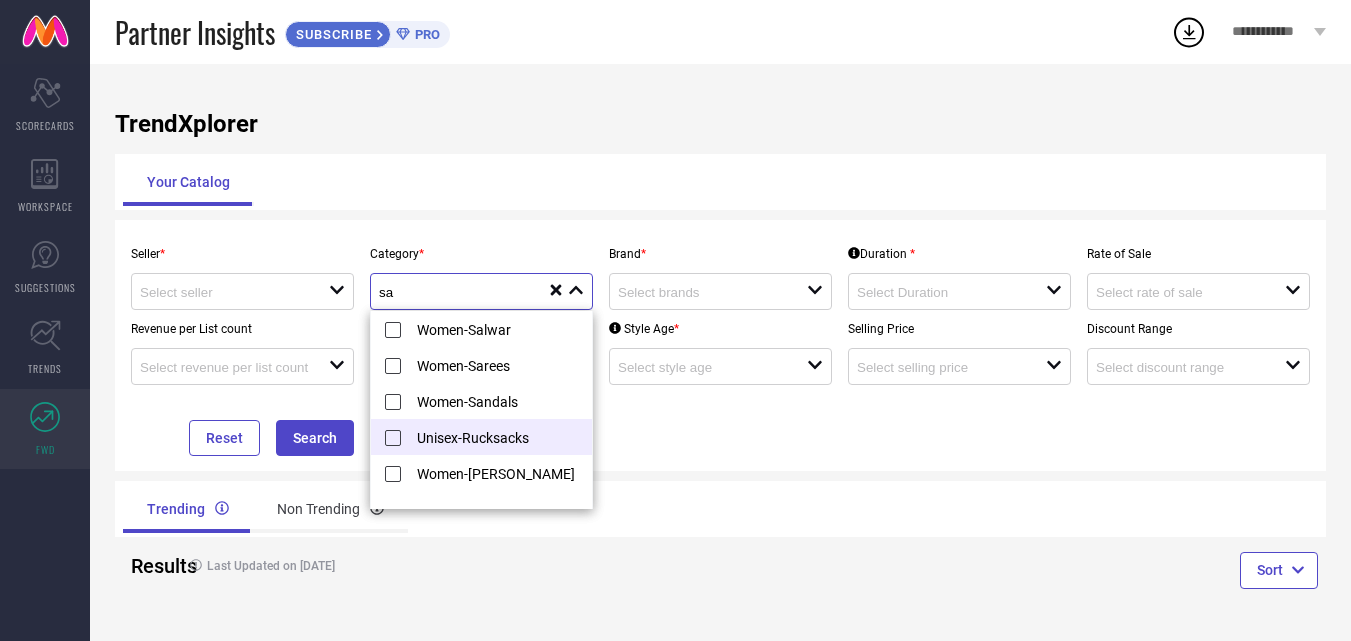 scroll, scrollTop: 0, scrollLeft: 0, axis: both 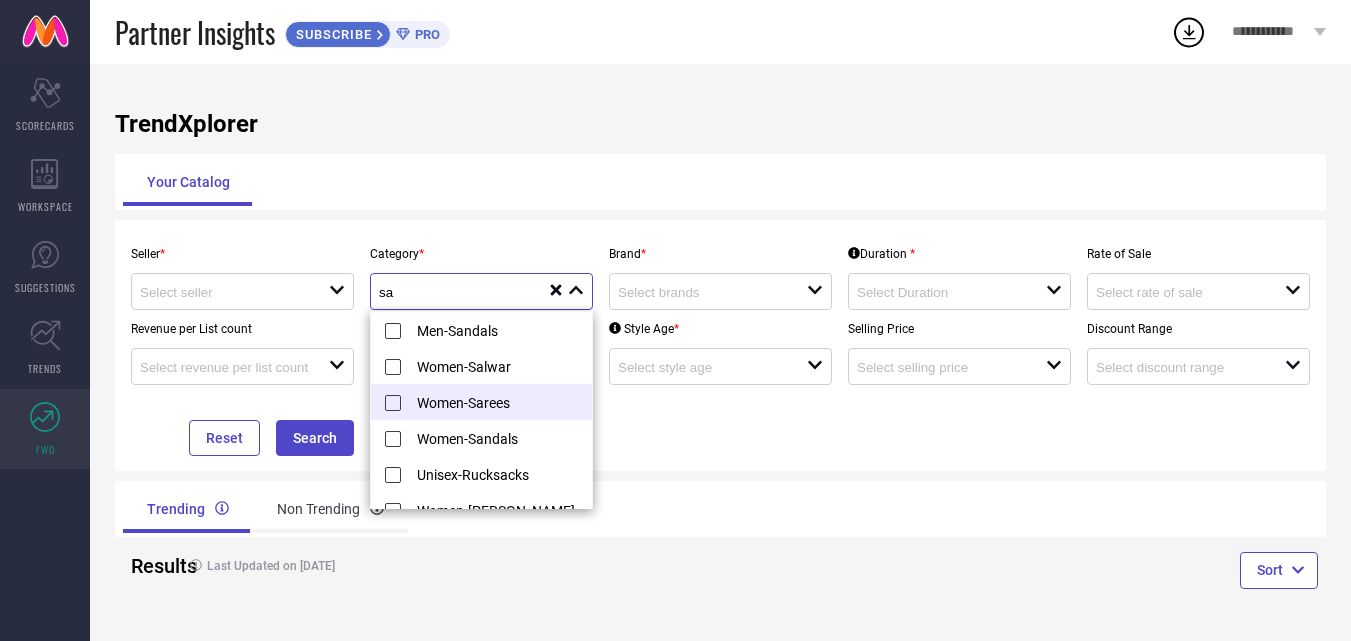 type on "sa" 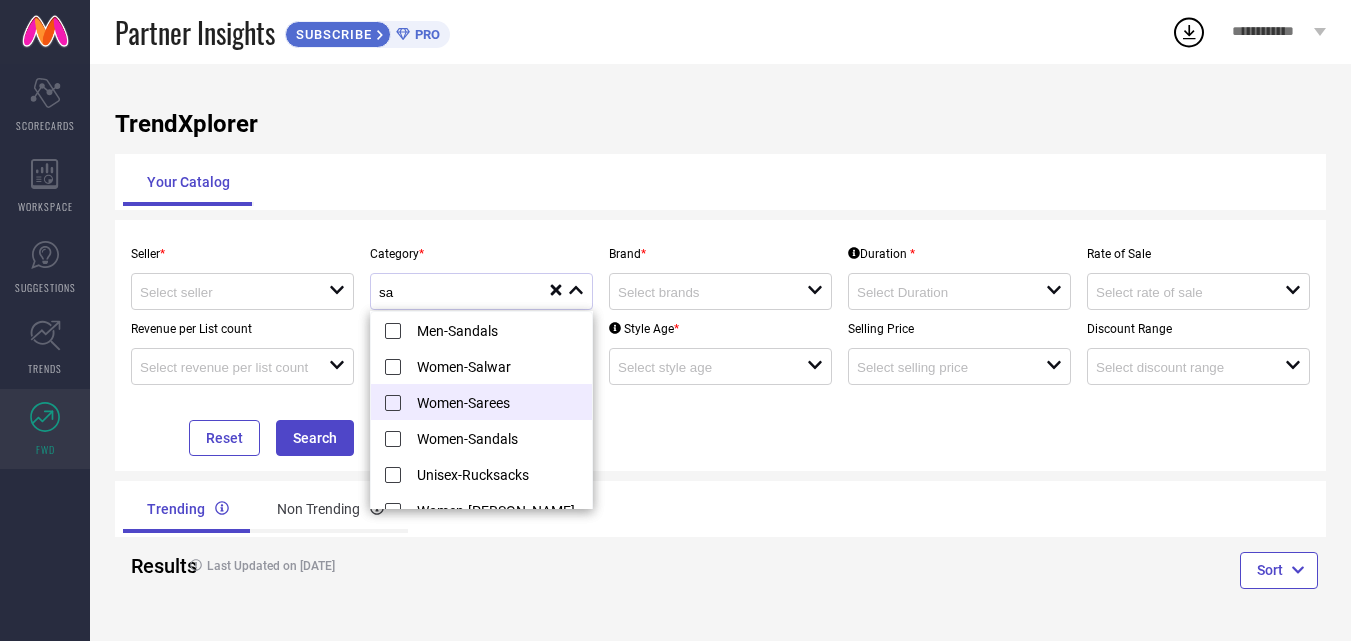click on "Women-Sarees" at bounding box center (491, 402) 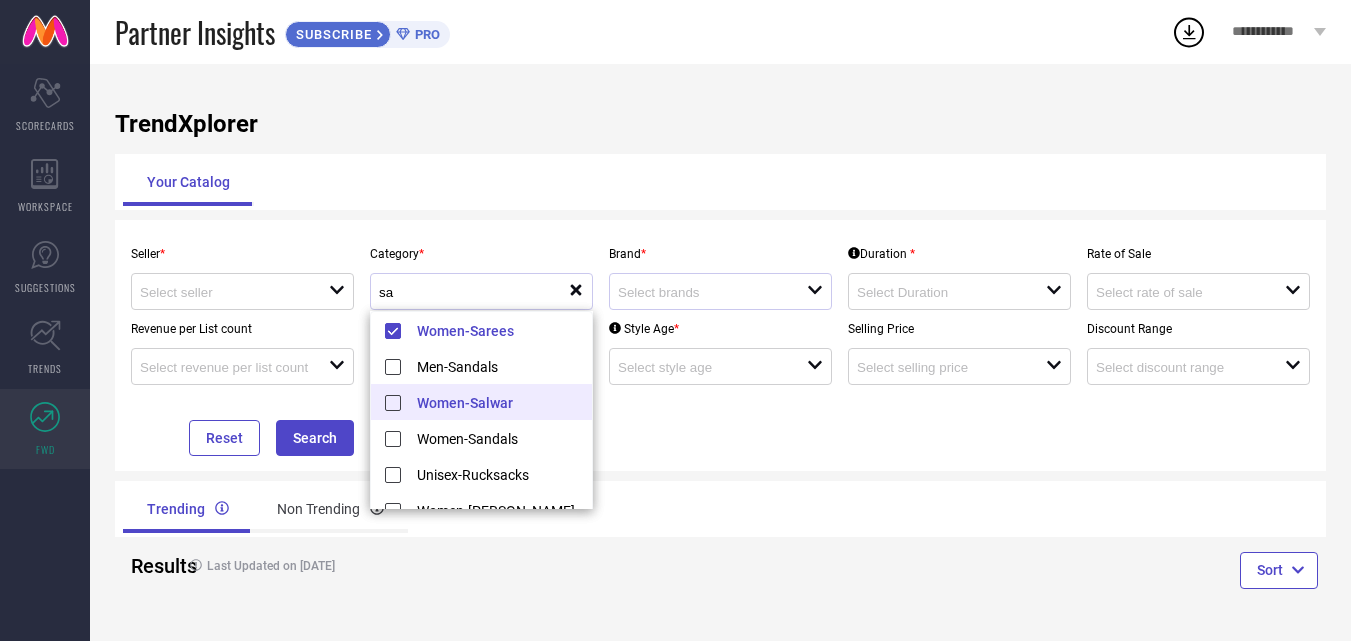 click 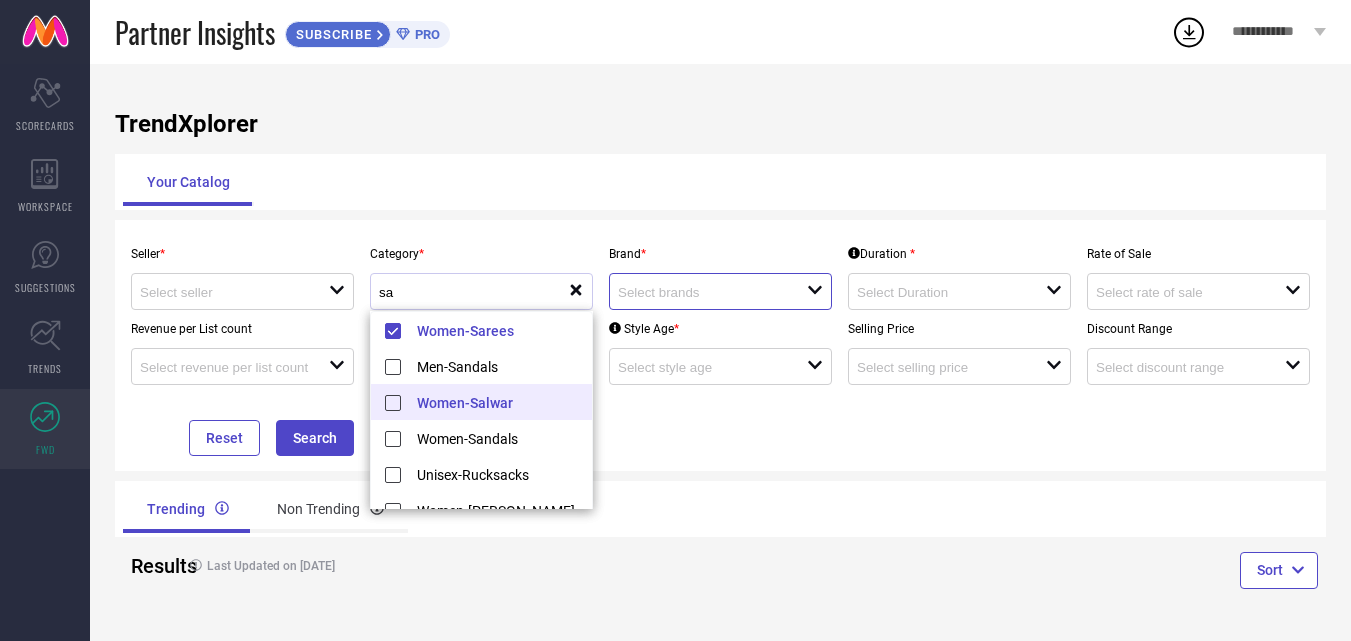type 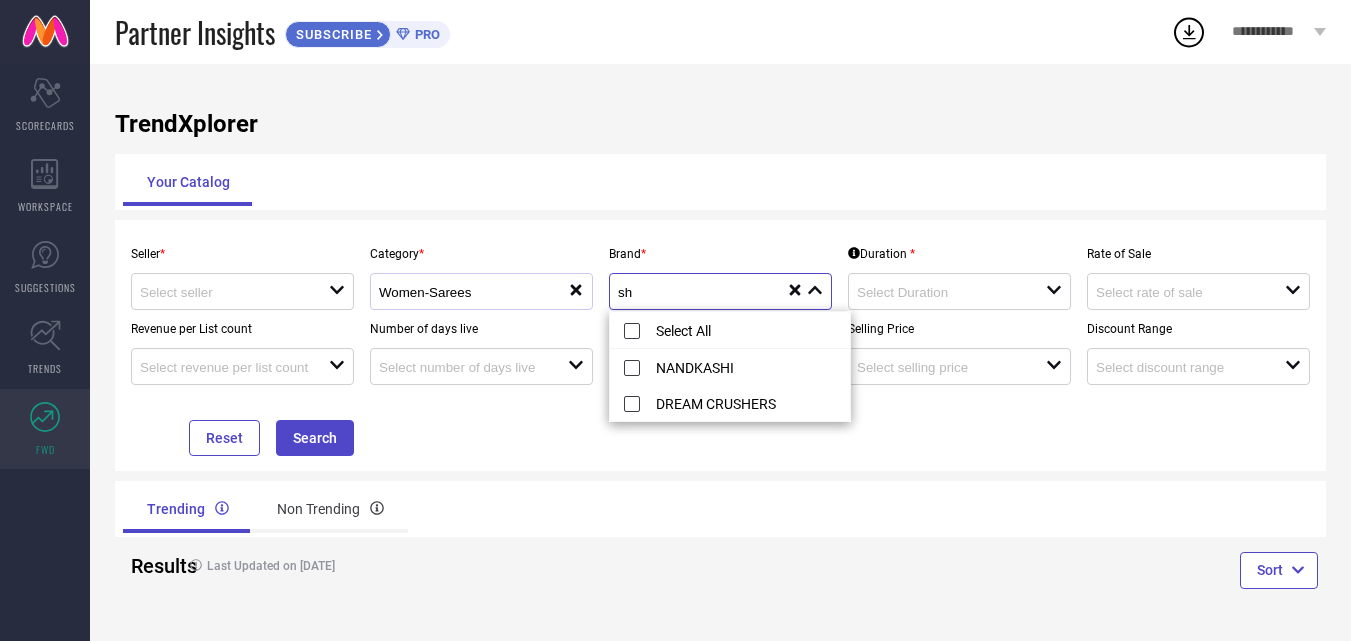 type on "s" 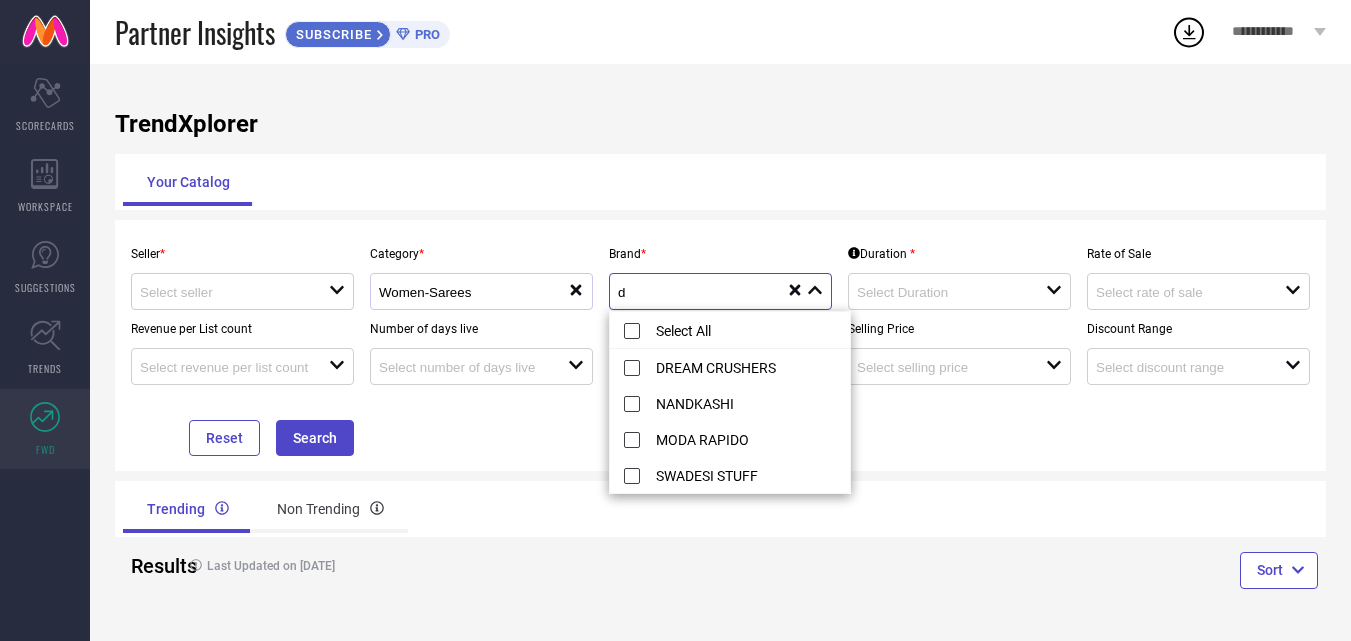 type on "d" 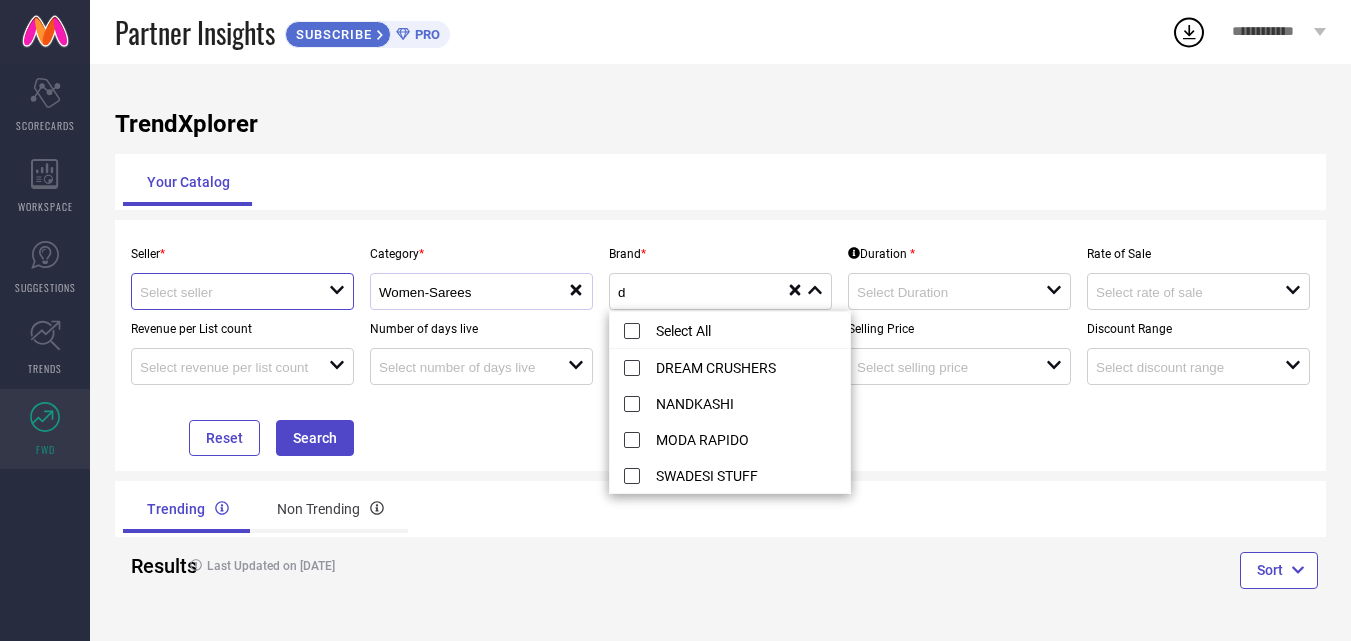 type 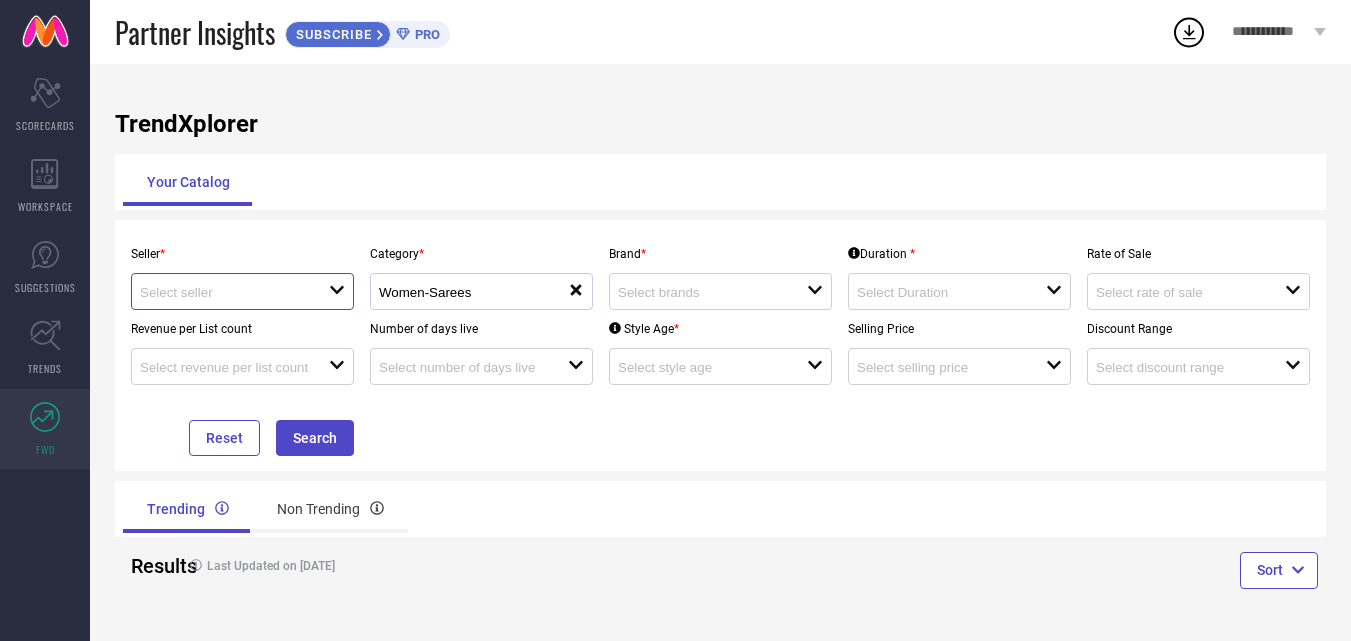 click at bounding box center [225, 292] 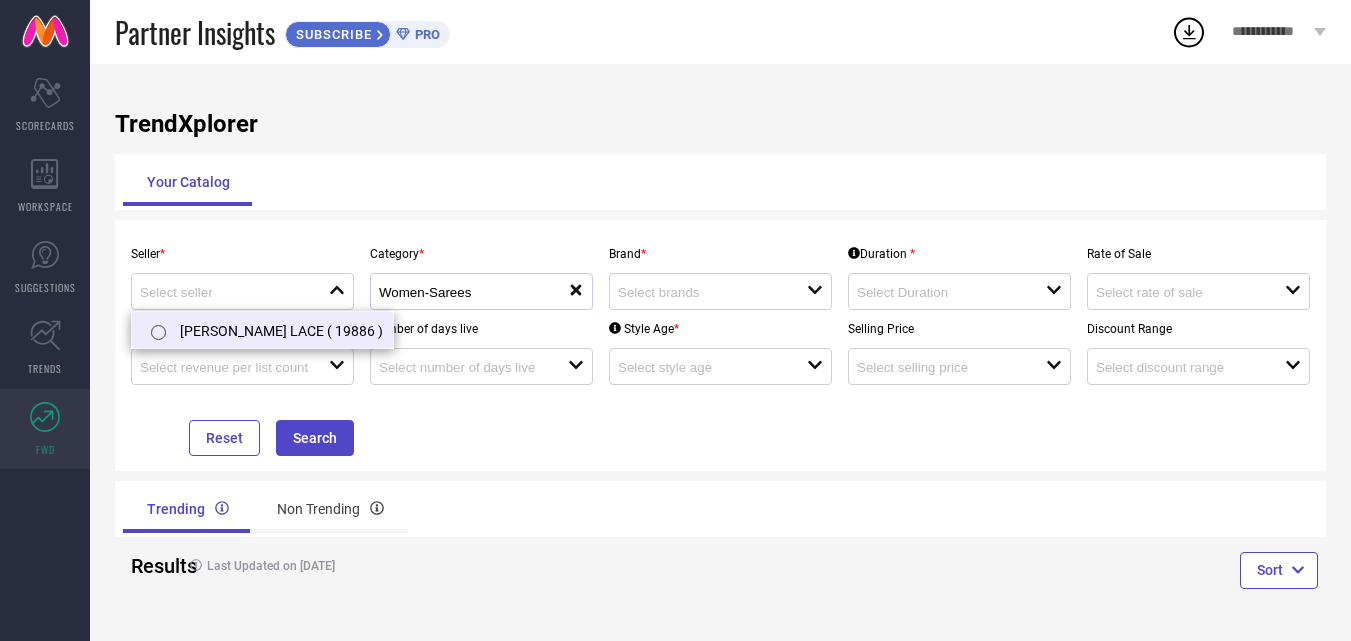 click on "[PERSON_NAME] LACE ( 19886 )" at bounding box center [262, 330] 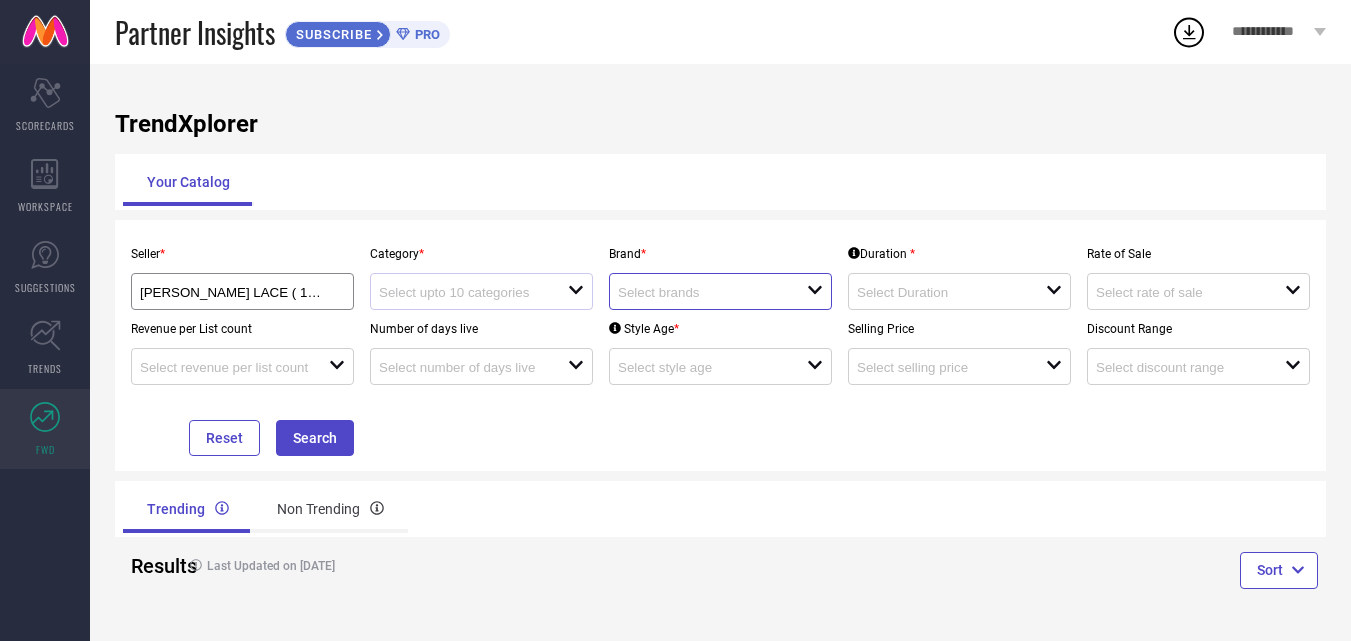 click at bounding box center (703, 292) 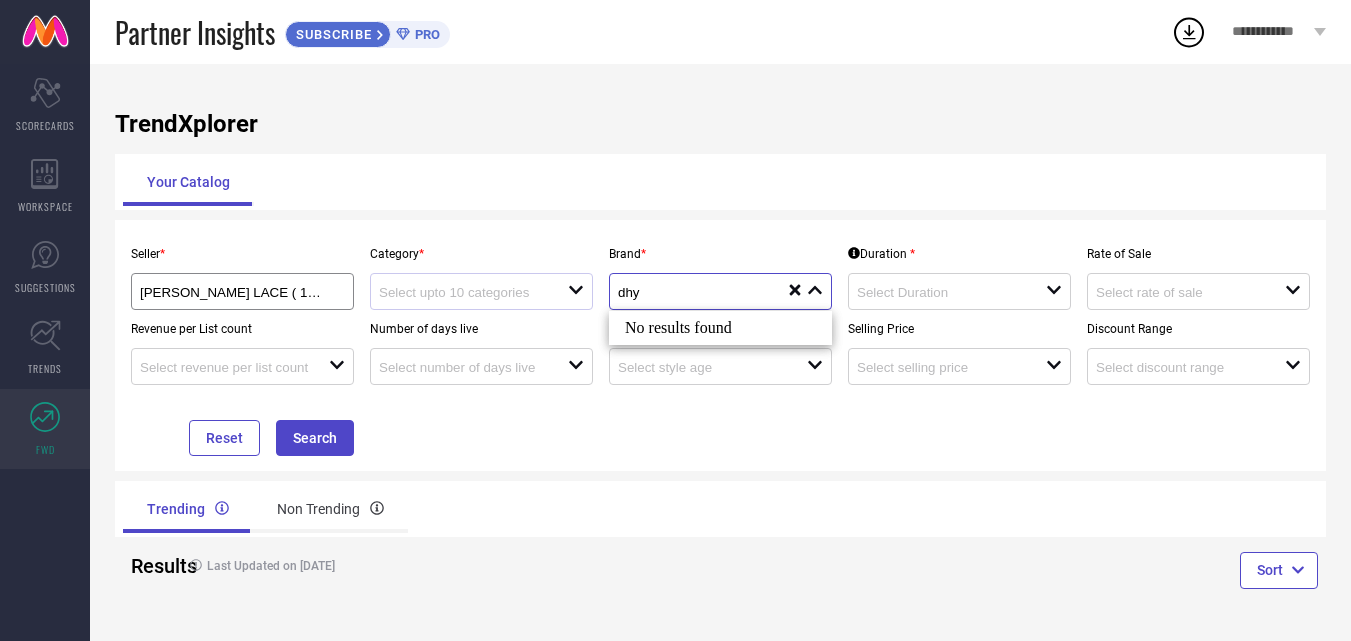 type on "dhy" 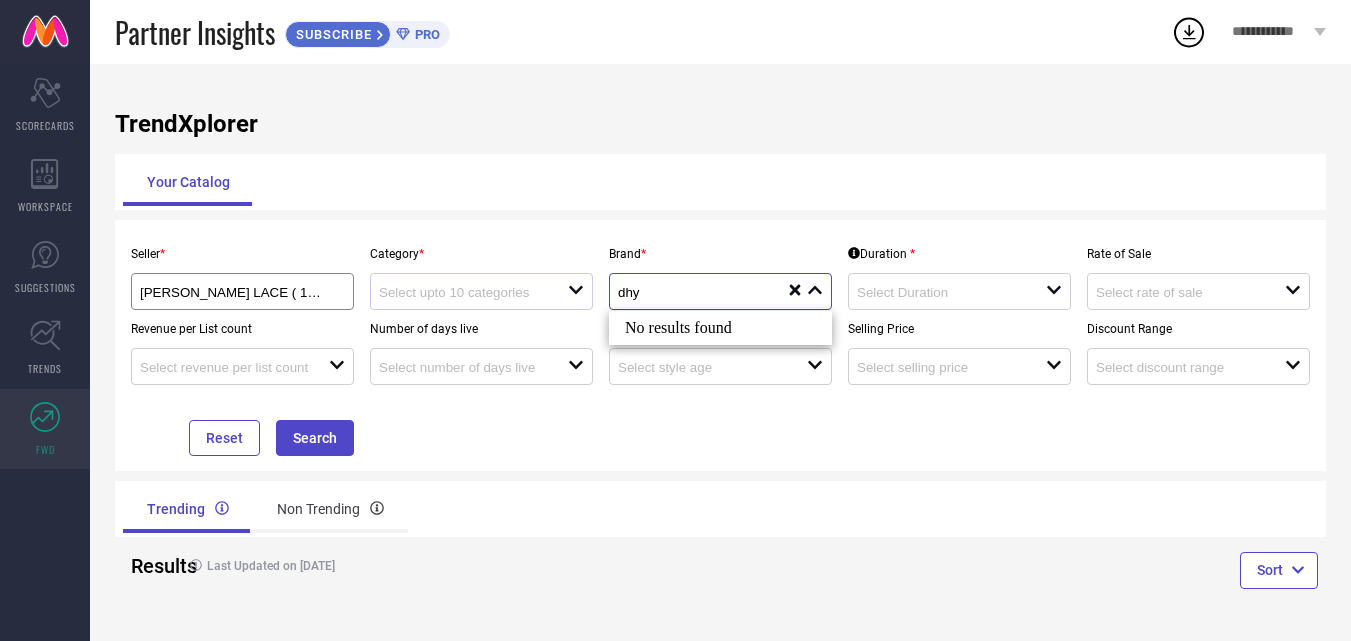 scroll, scrollTop: 1, scrollLeft: 0, axis: vertical 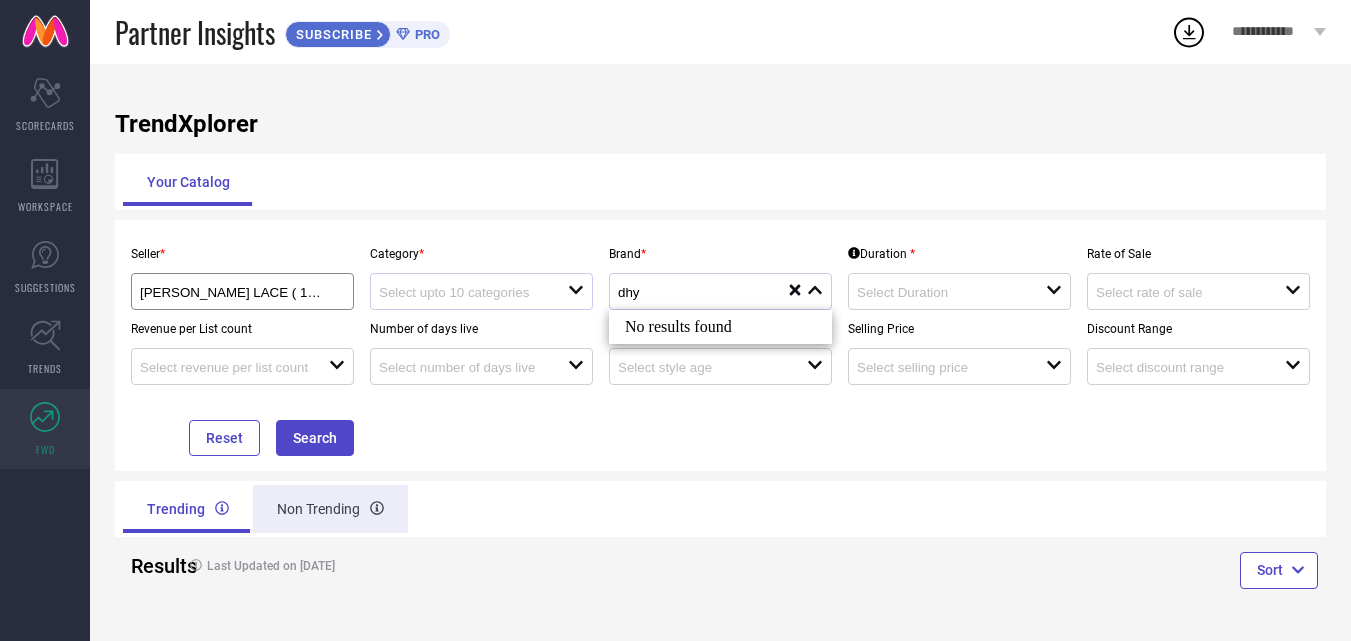 click on "Non Trending" at bounding box center [330, 509] 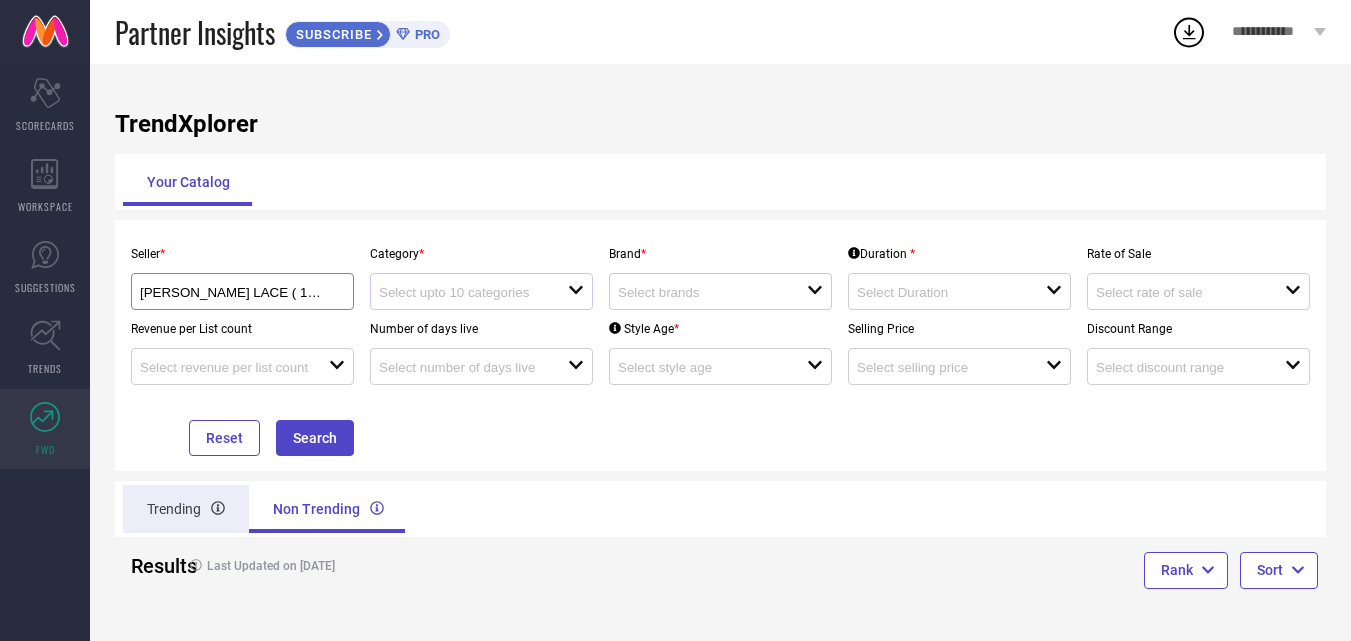 click on "Trending" at bounding box center [186, 509] 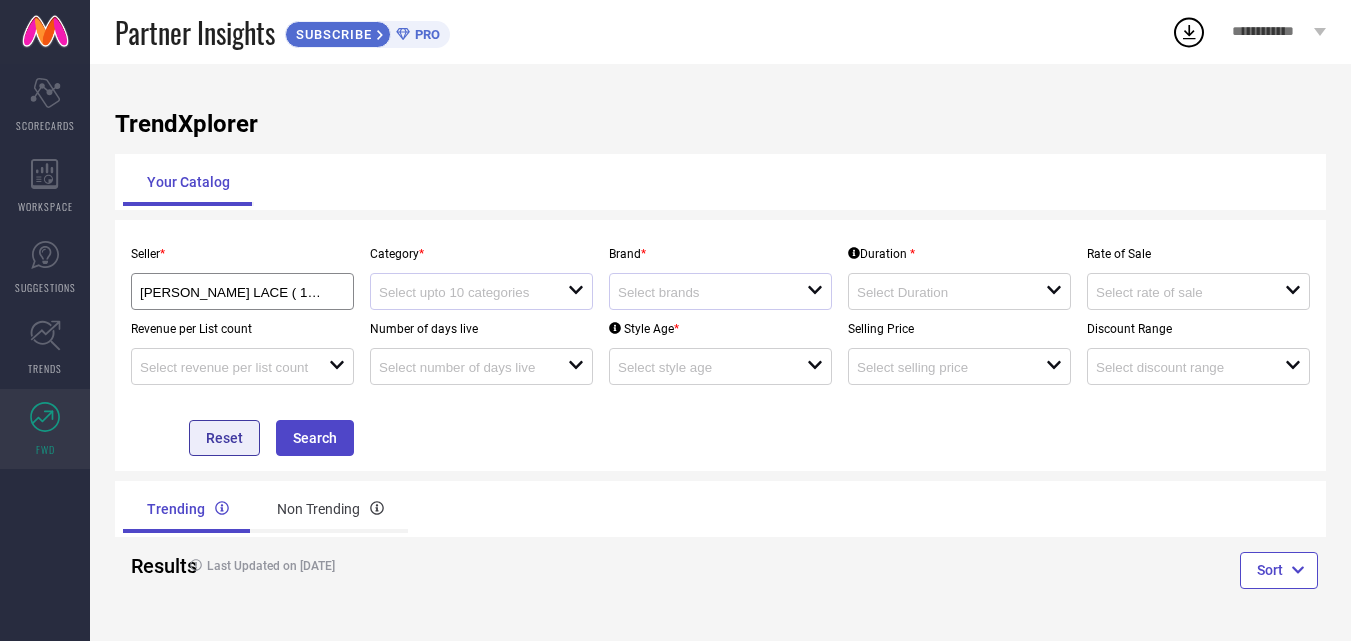 click on "Reset" at bounding box center [224, 438] 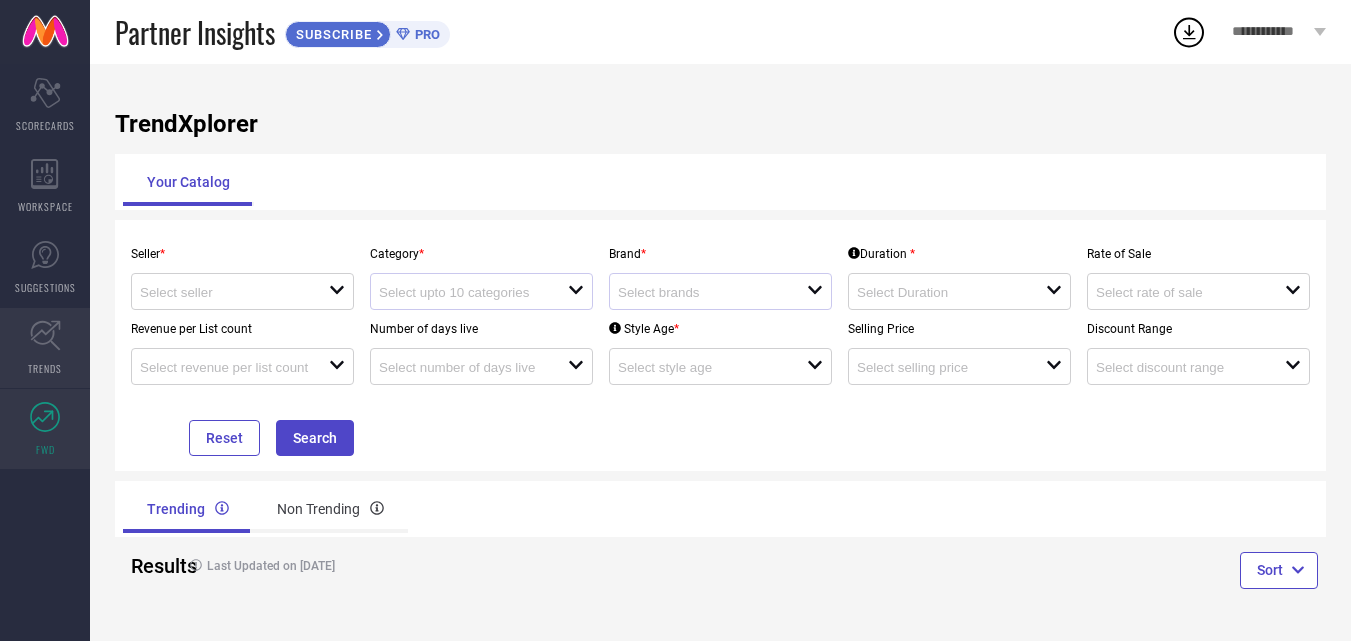 click on "TRENDS" at bounding box center (45, 368) 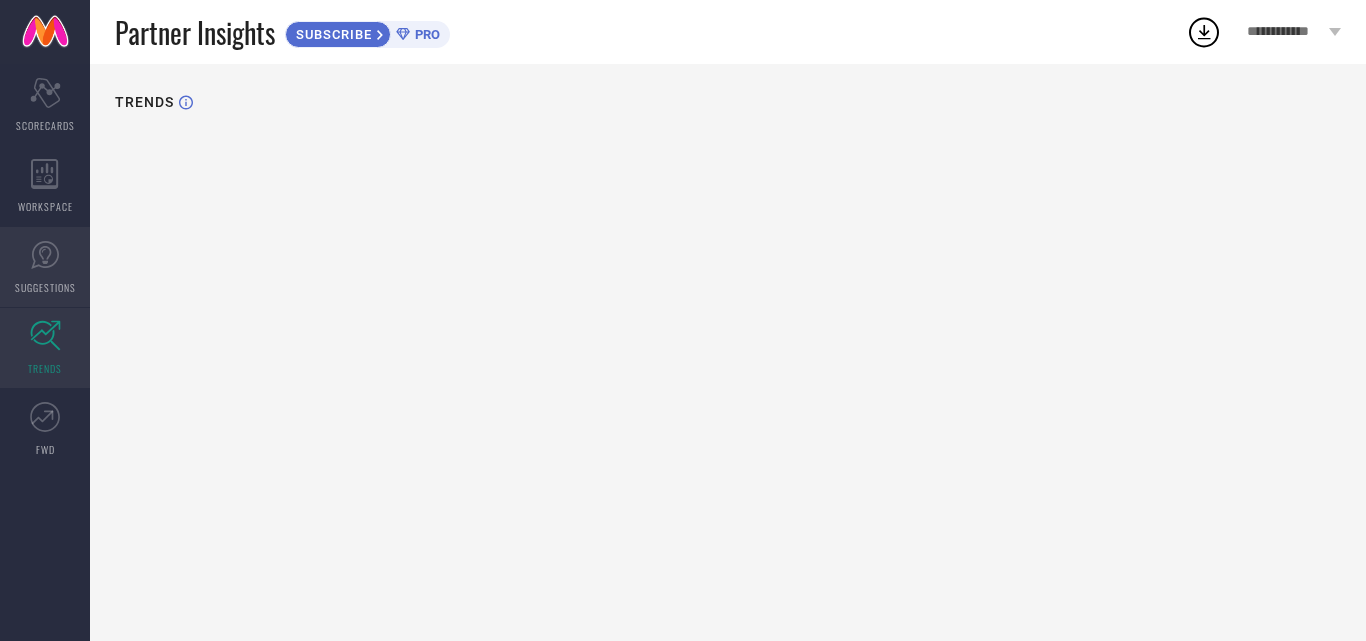 click on "SUGGESTIONS" at bounding box center (45, 267) 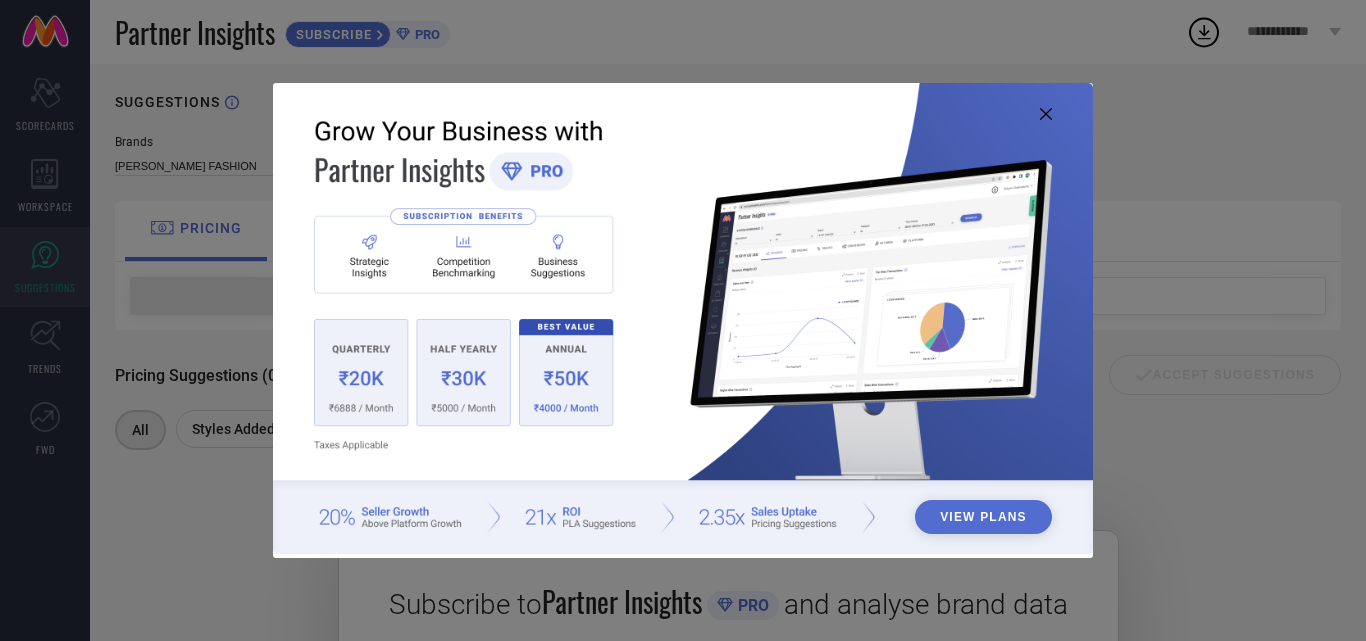 click 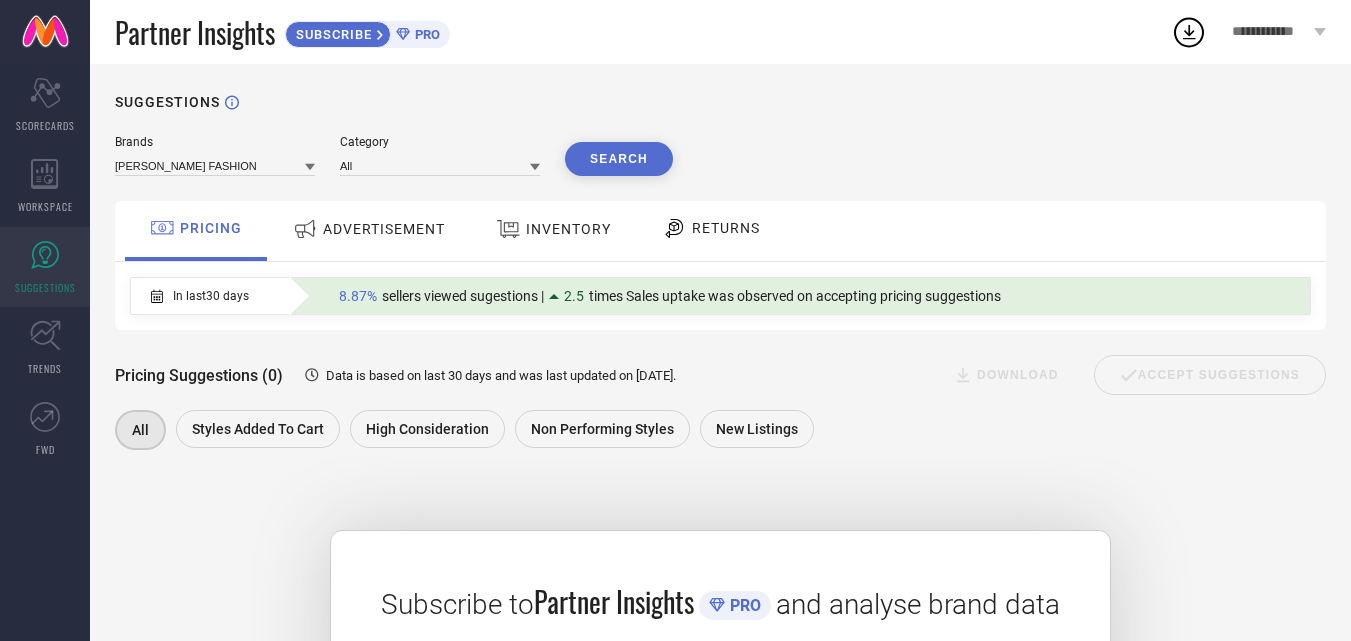 click on "ADVERTISEMENT" at bounding box center [384, 229] 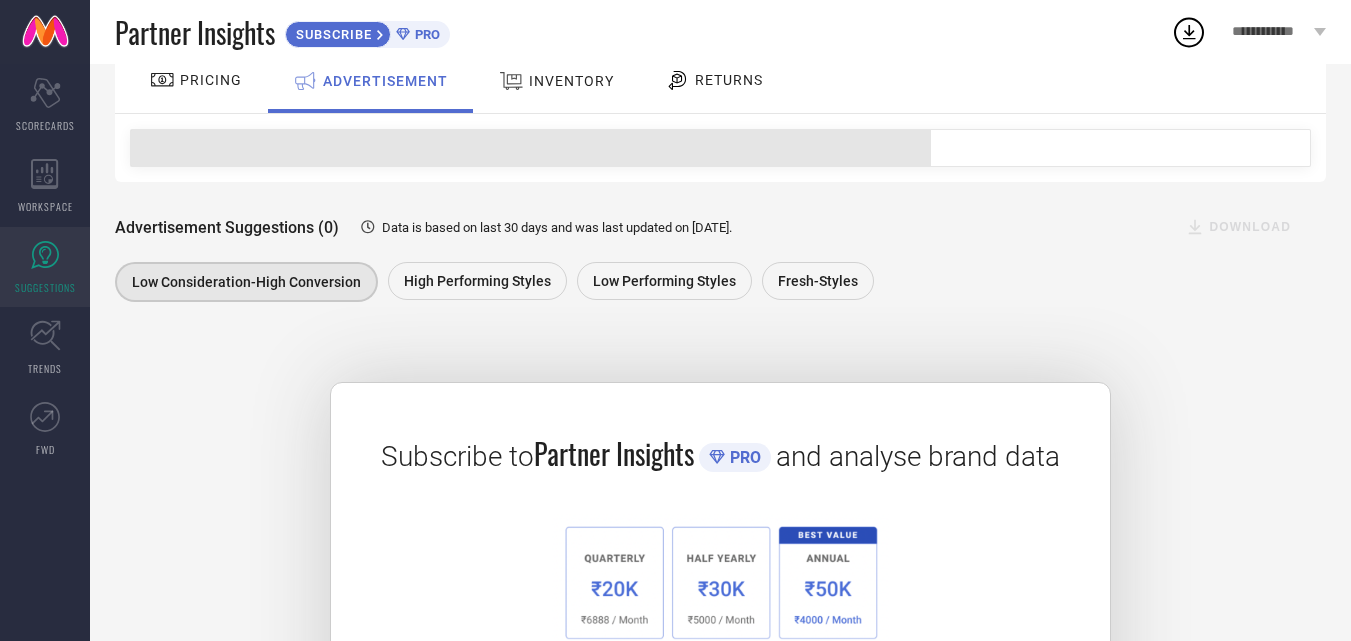 scroll, scrollTop: 200, scrollLeft: 0, axis: vertical 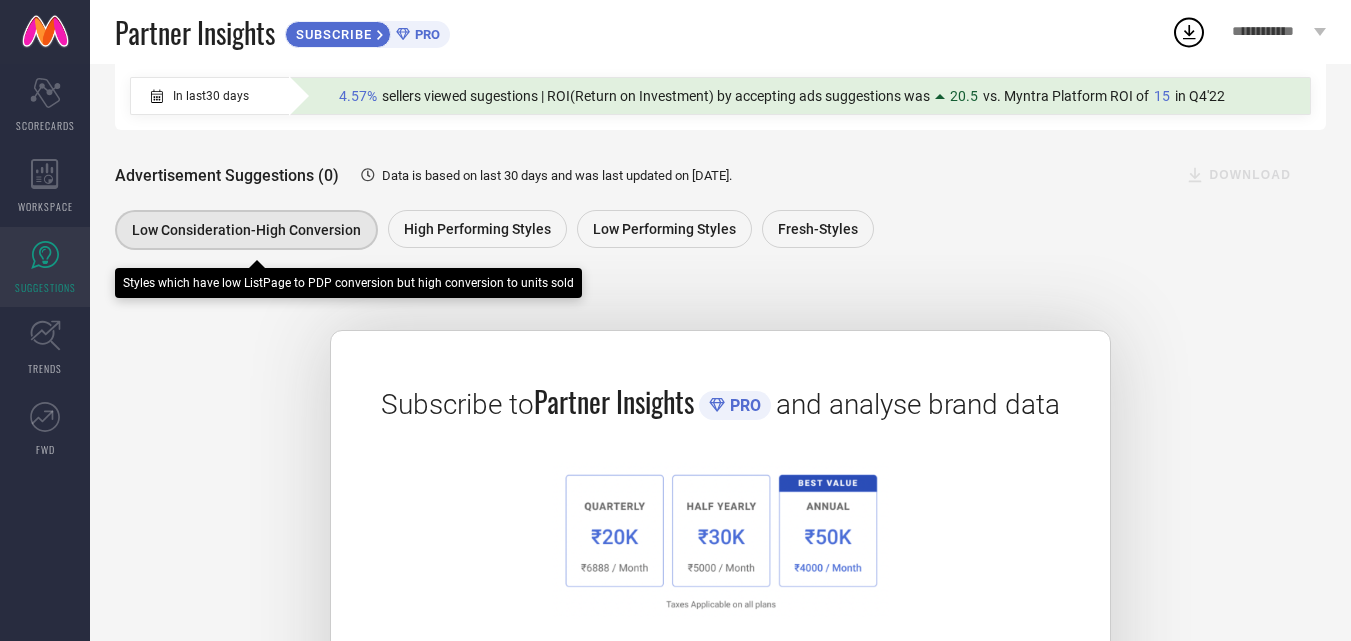 click on "Low Consideration-High Conversion" at bounding box center [246, 230] 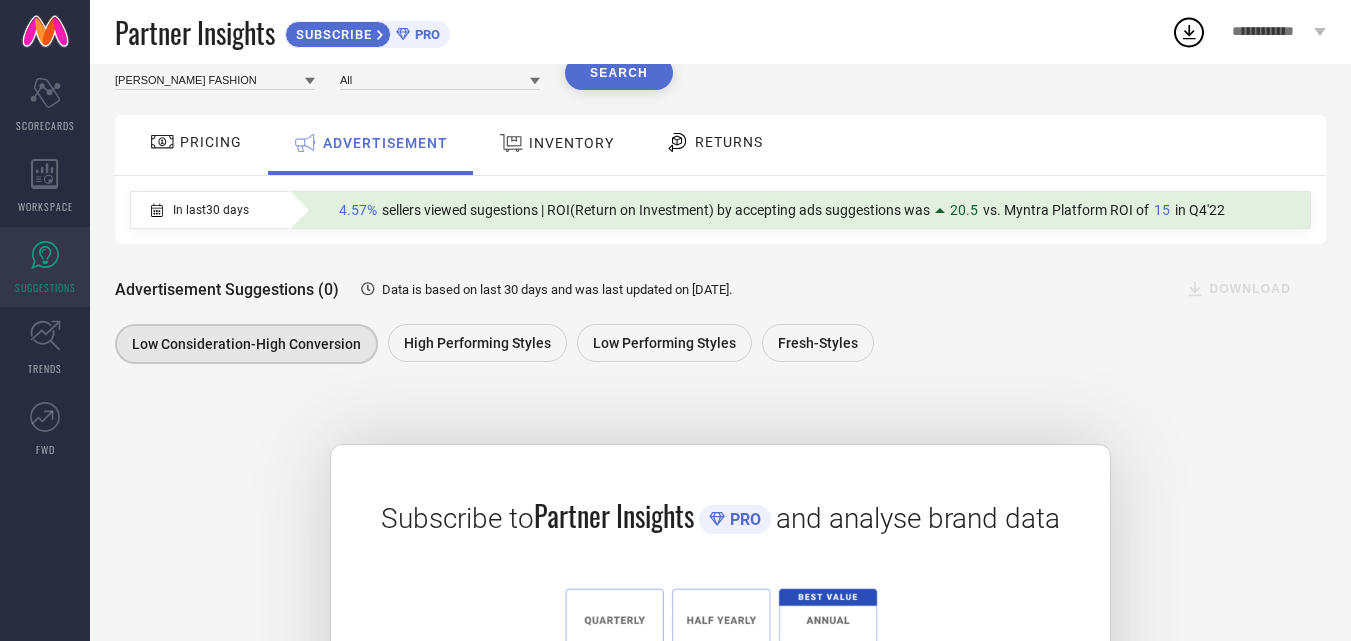 scroll, scrollTop: 0, scrollLeft: 0, axis: both 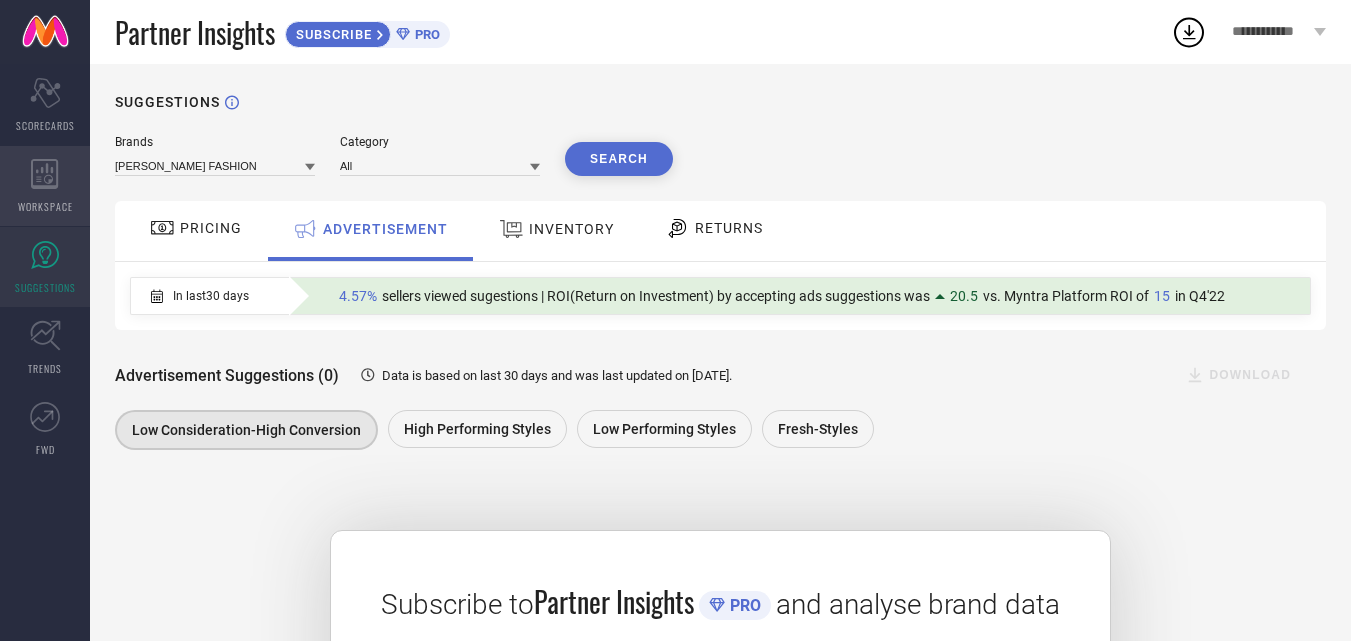 click 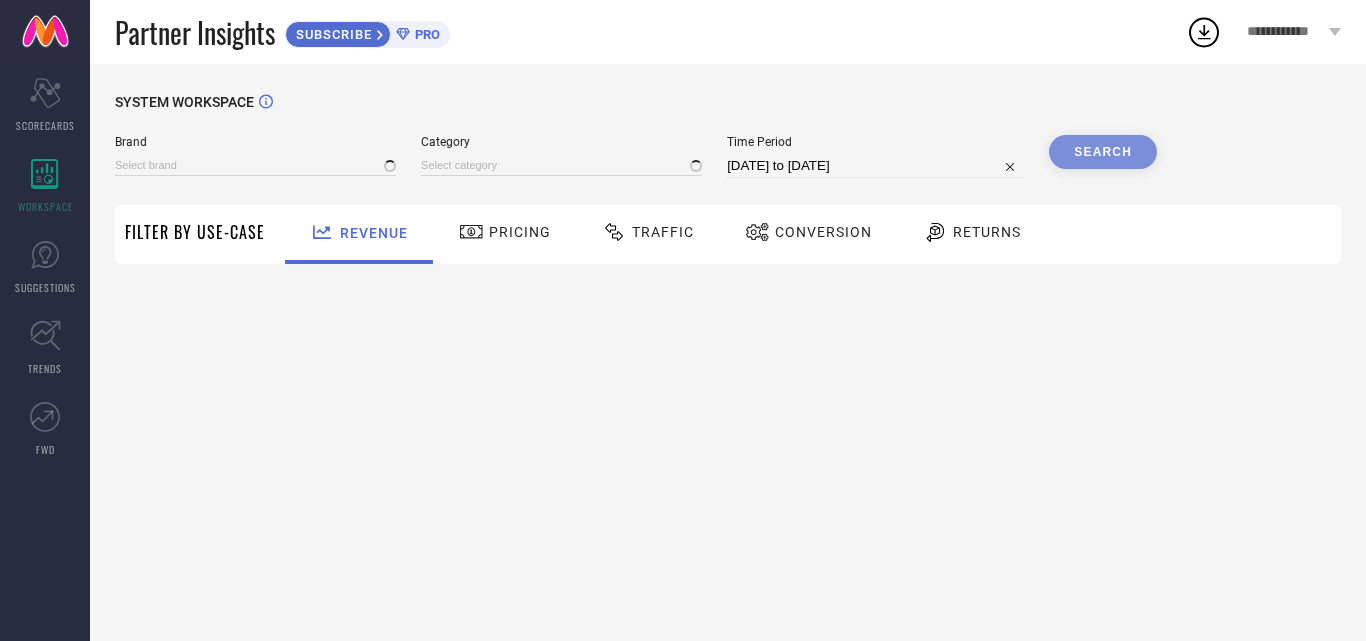 type on "[PERSON_NAME] FASHION" 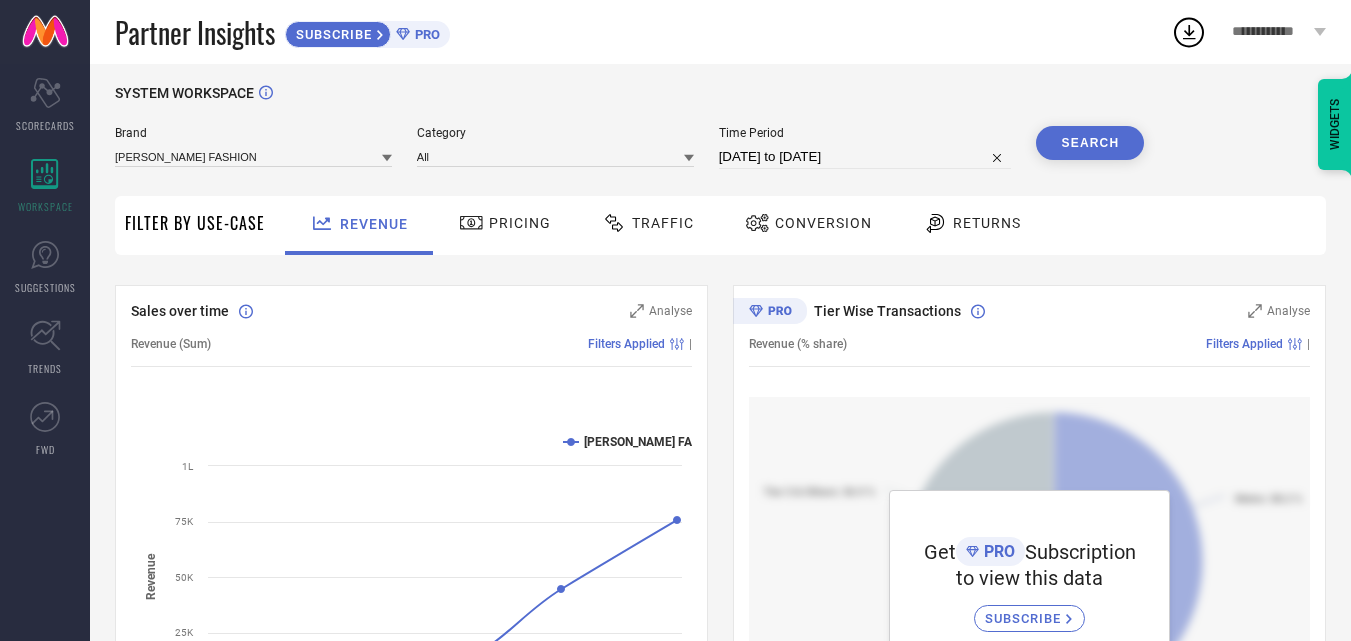 scroll, scrollTop: 0, scrollLeft: 0, axis: both 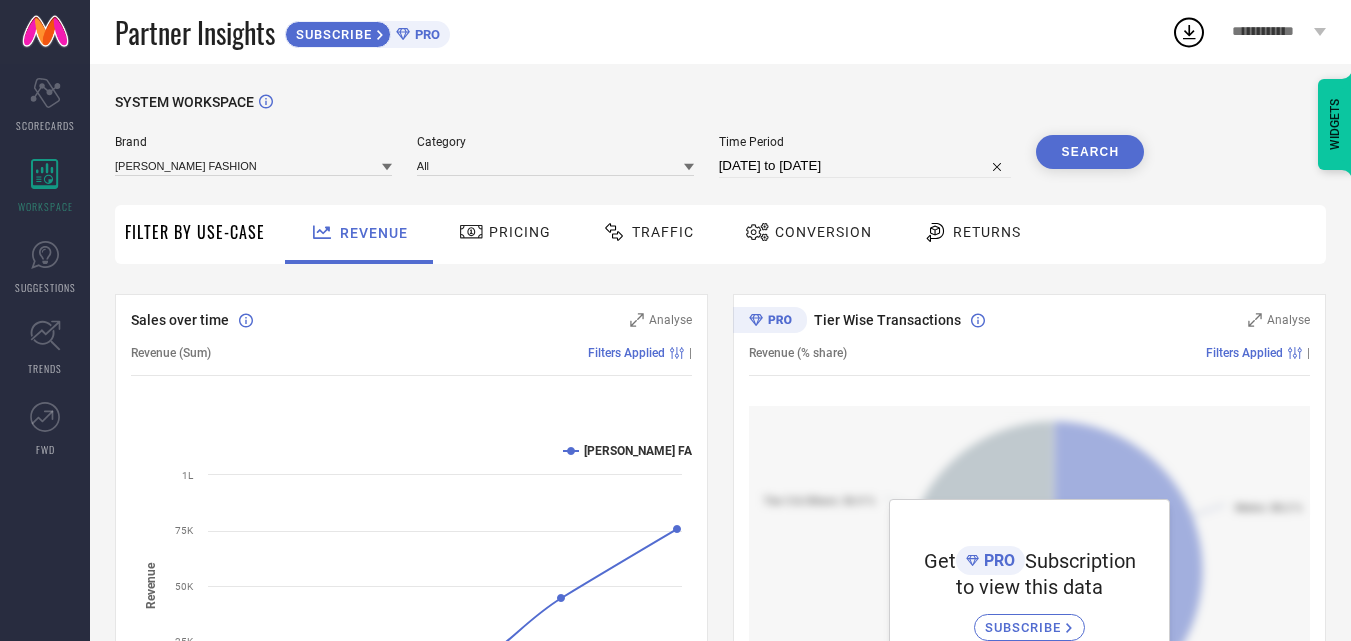 click 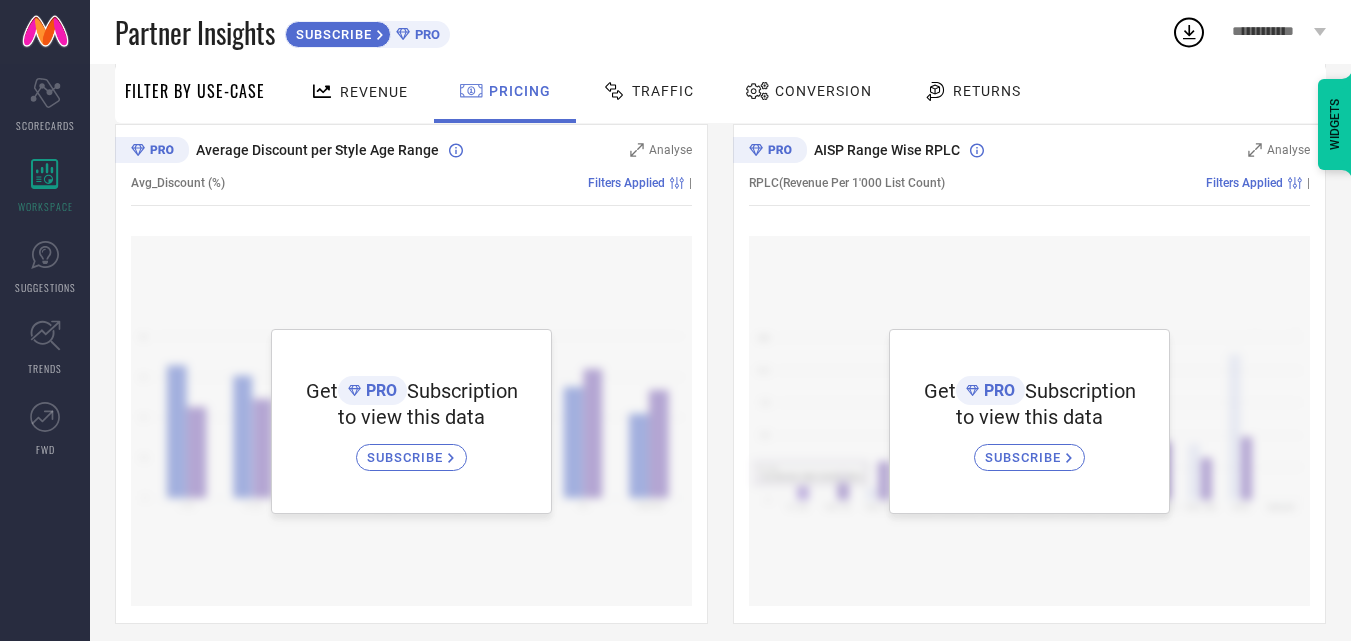 scroll, scrollTop: 1234, scrollLeft: 0, axis: vertical 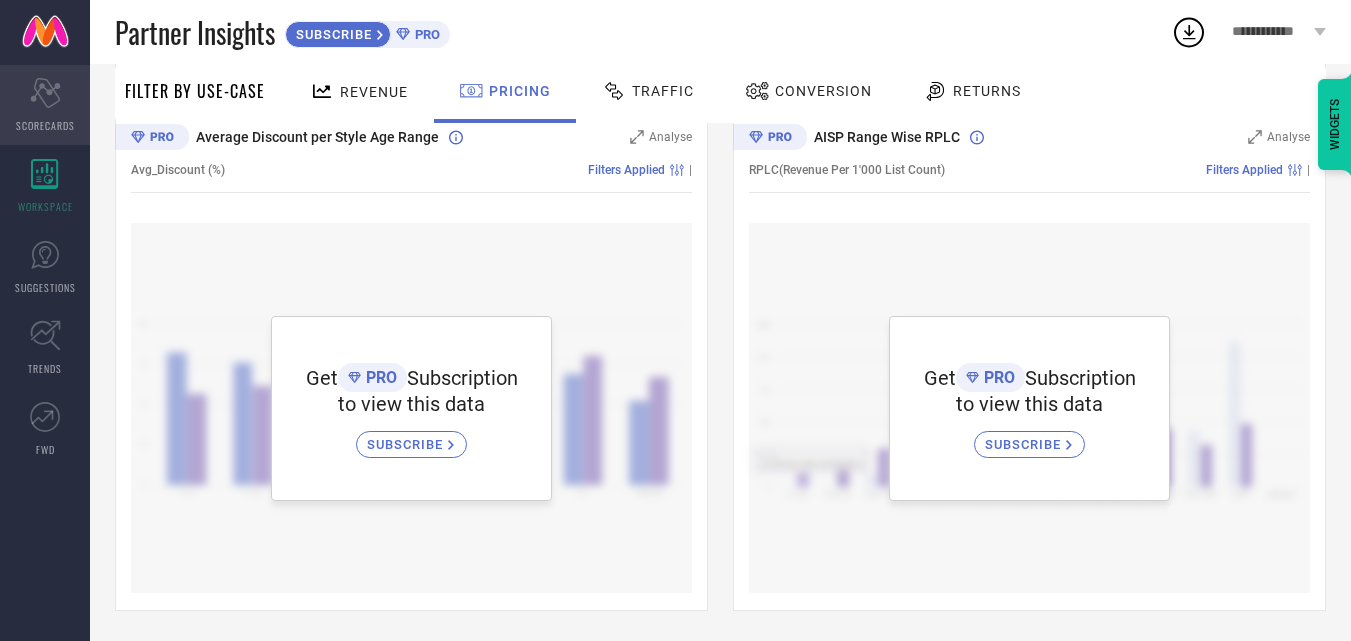 click on "Scorecard" 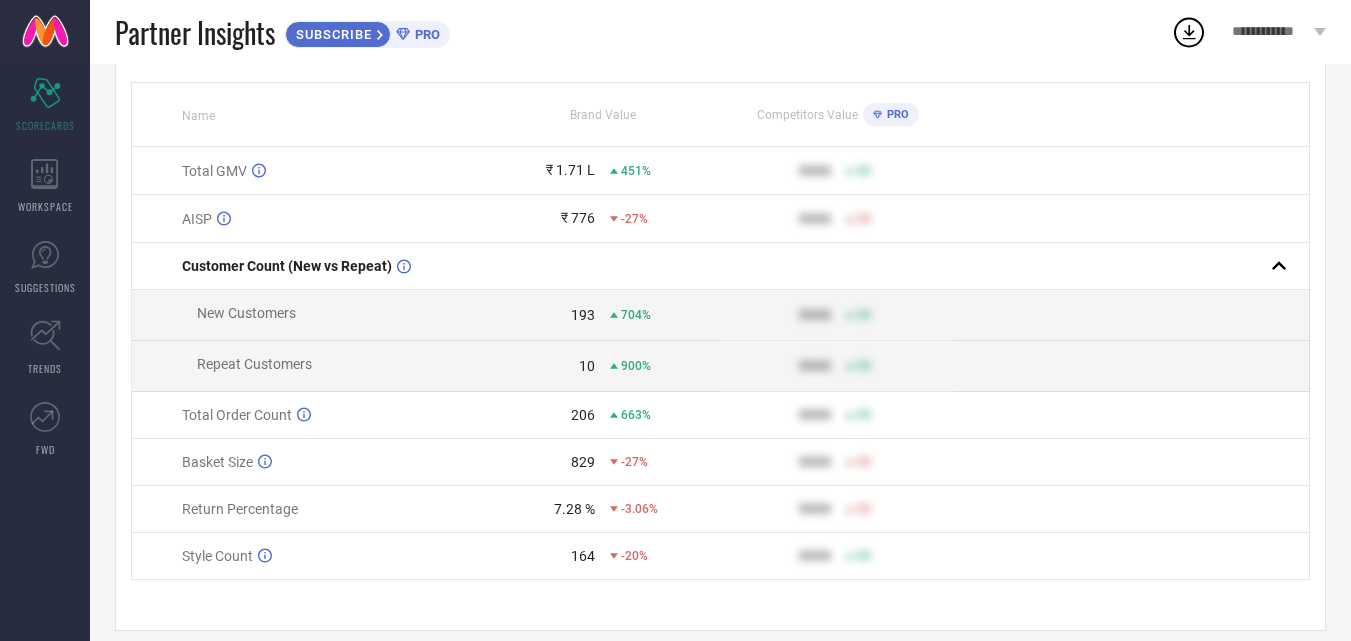 scroll, scrollTop: 201, scrollLeft: 0, axis: vertical 